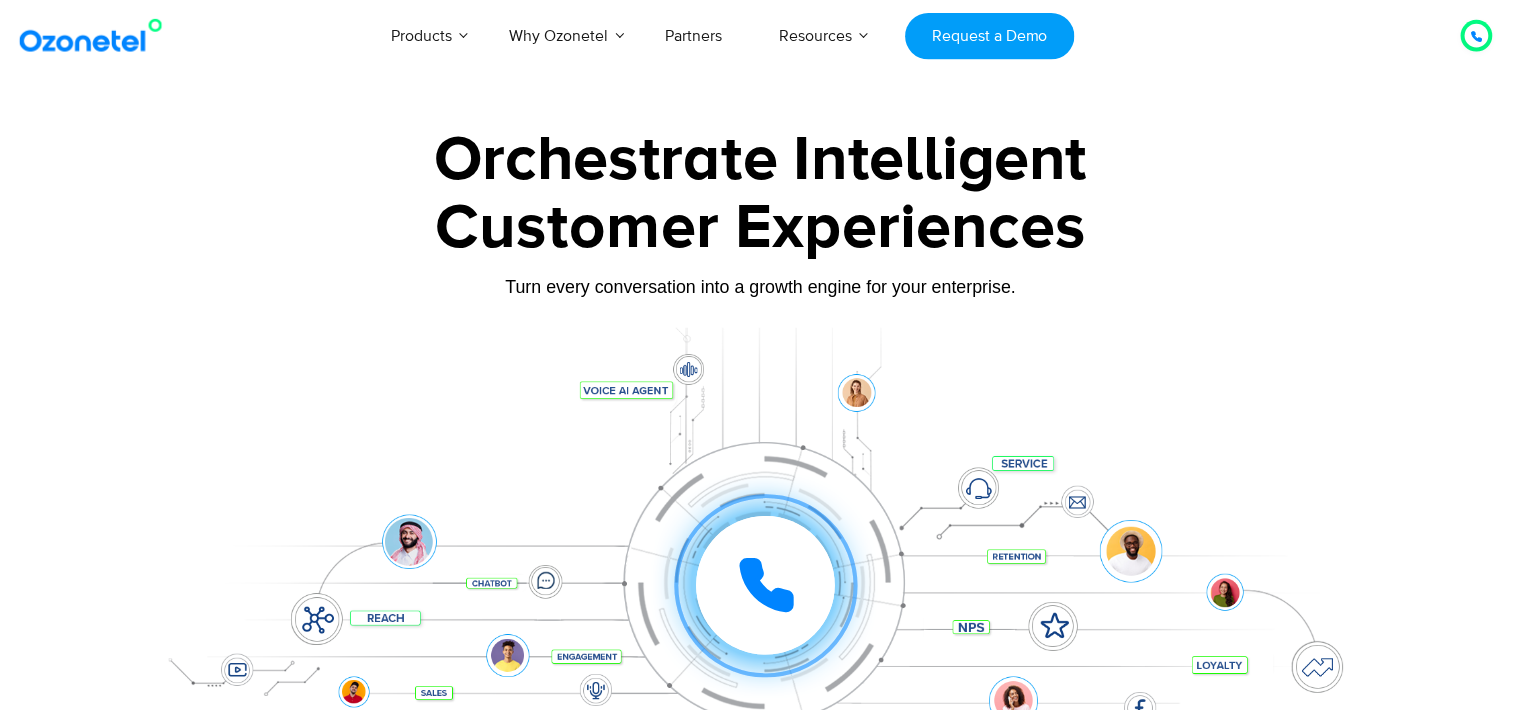 scroll, scrollTop: 0, scrollLeft: 0, axis: both 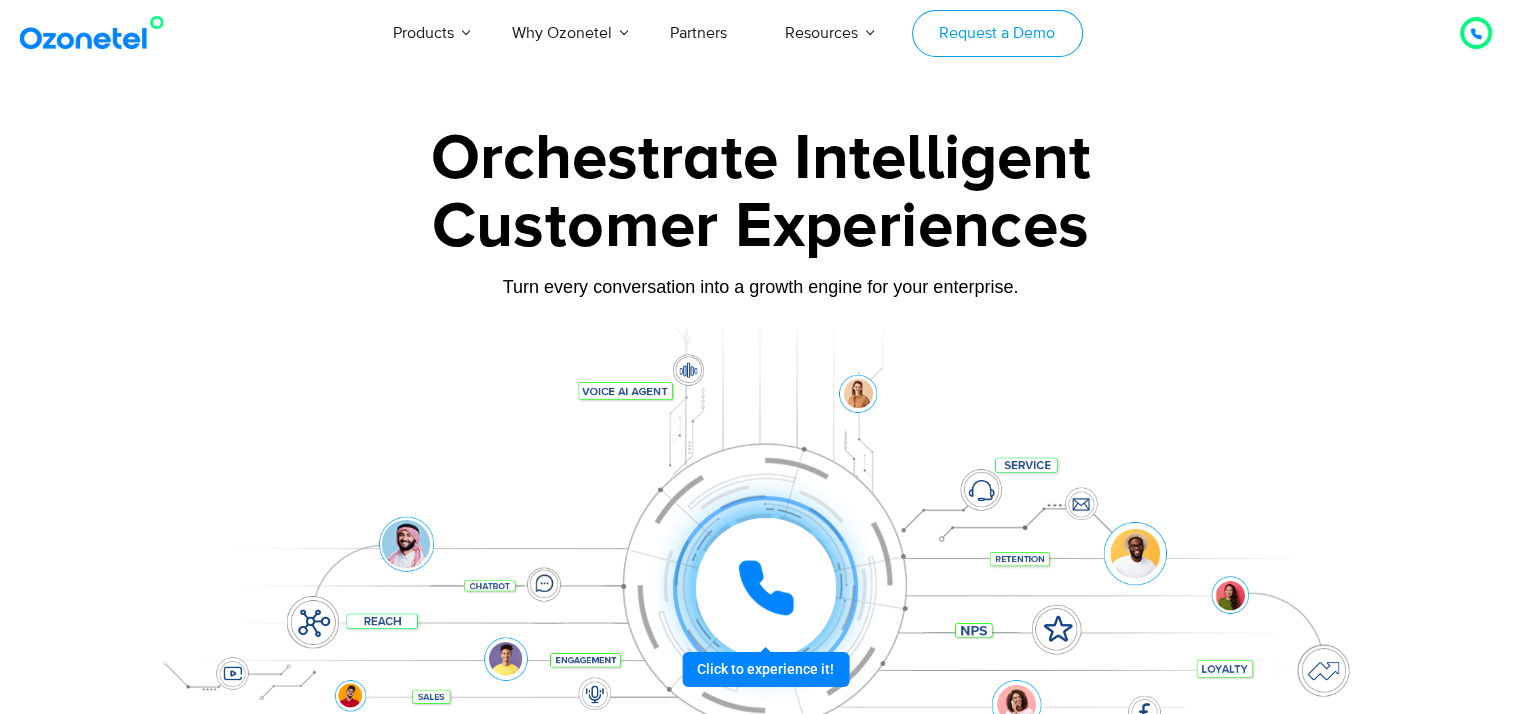 click on "Request a Demo" at bounding box center [997, 33] 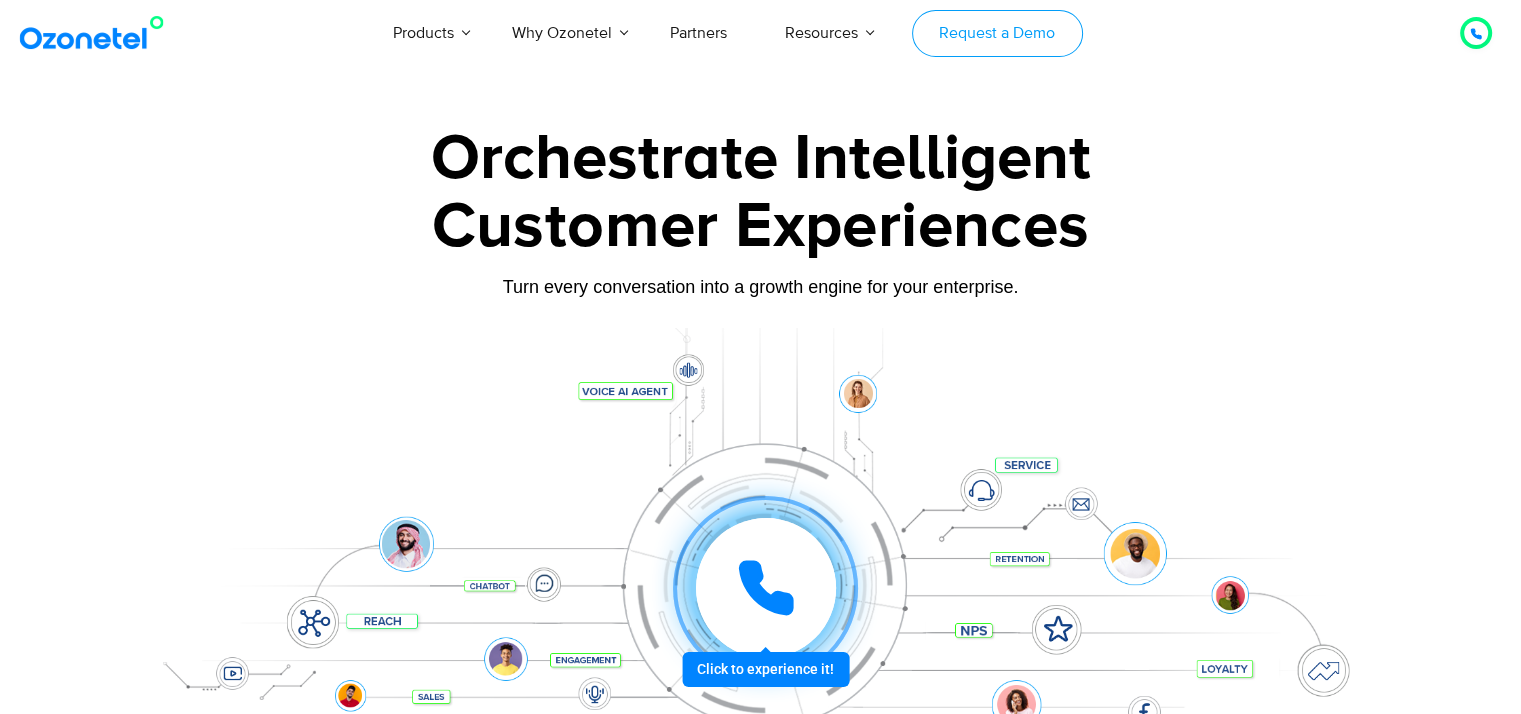 scroll, scrollTop: 0, scrollLeft: 0, axis: both 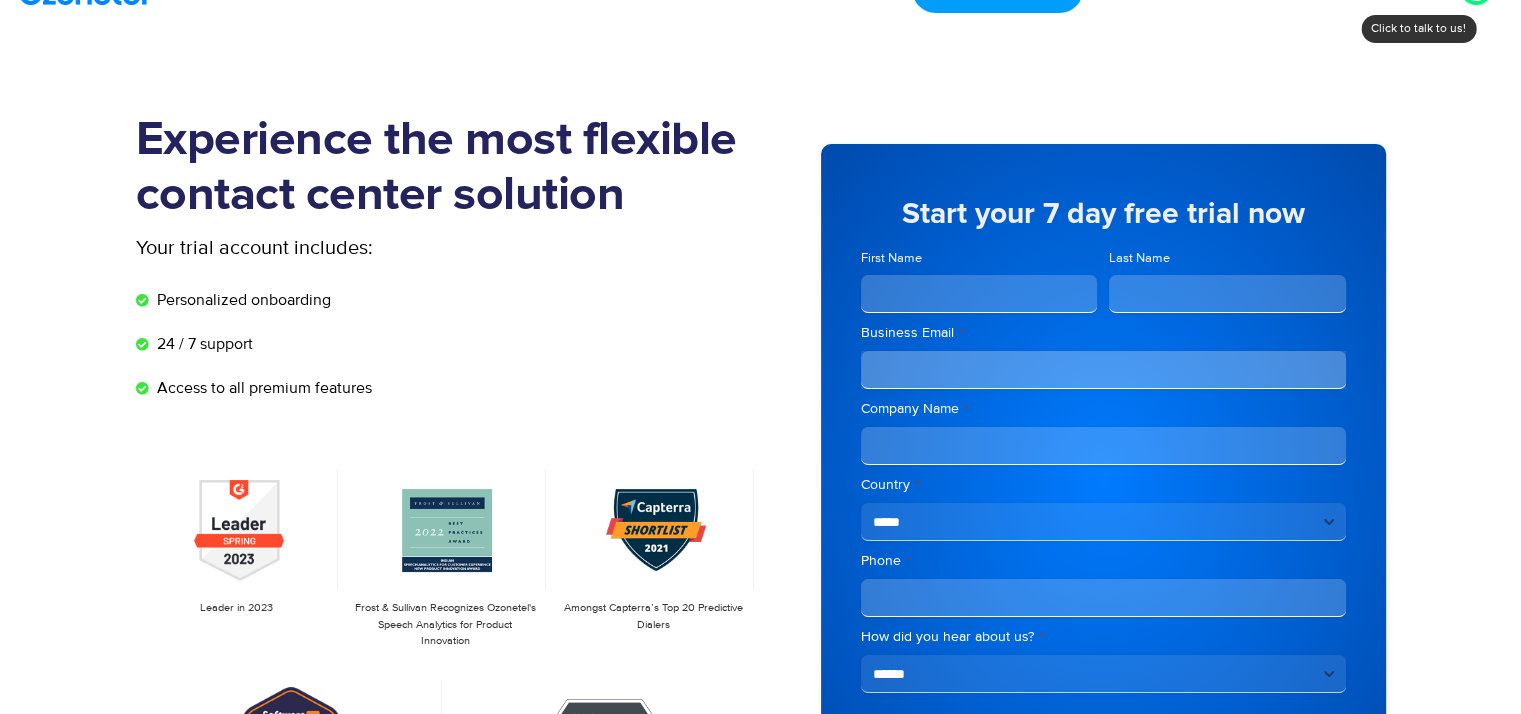 click on "First Name" at bounding box center (979, 294) 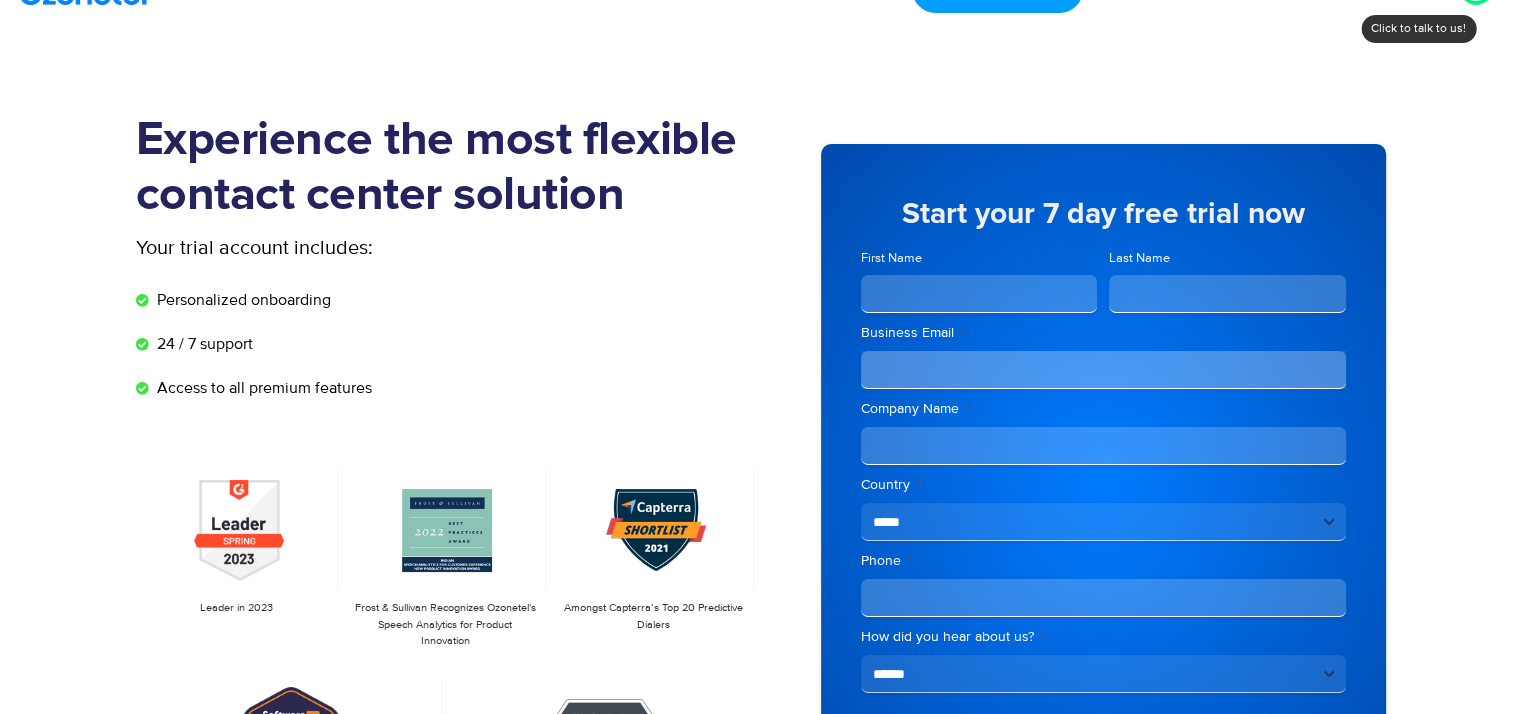 type on "*****" 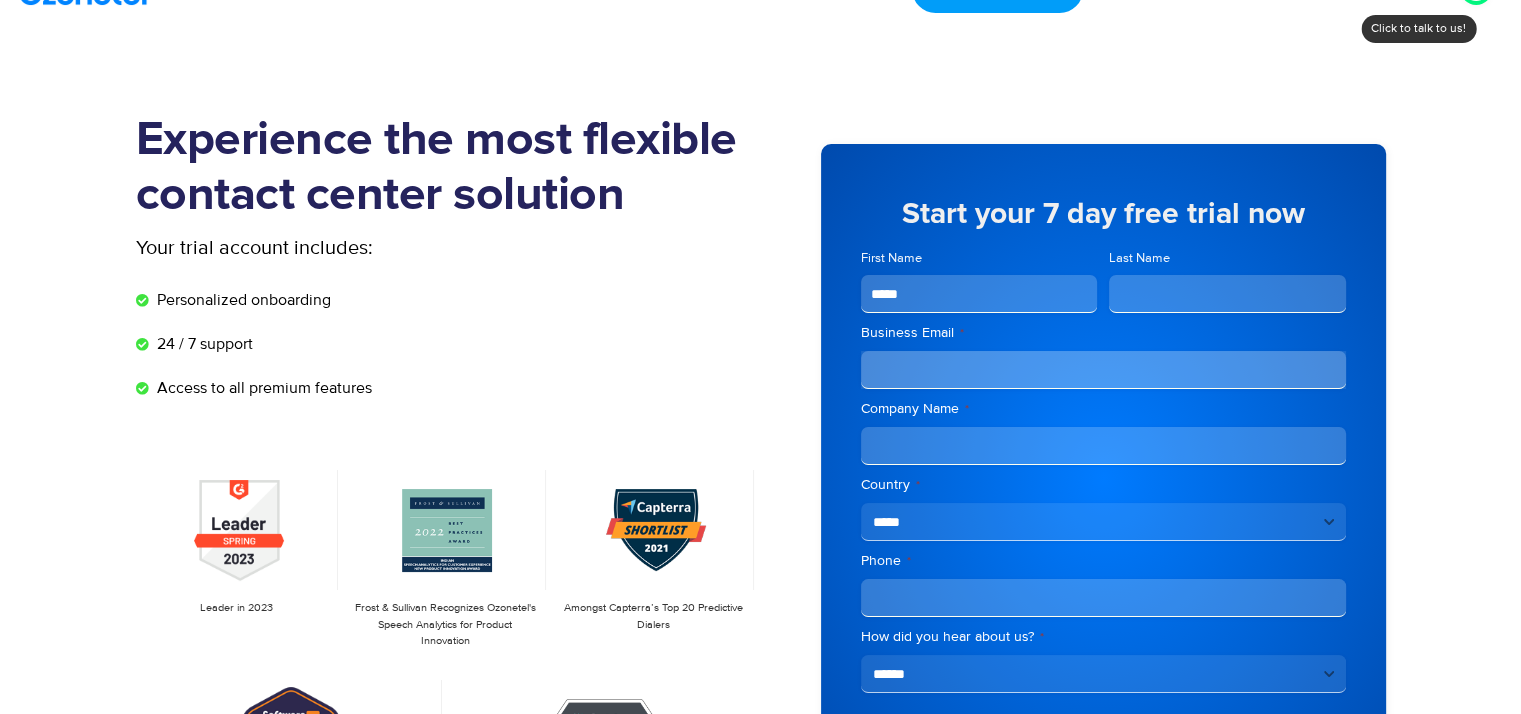 type on "*" 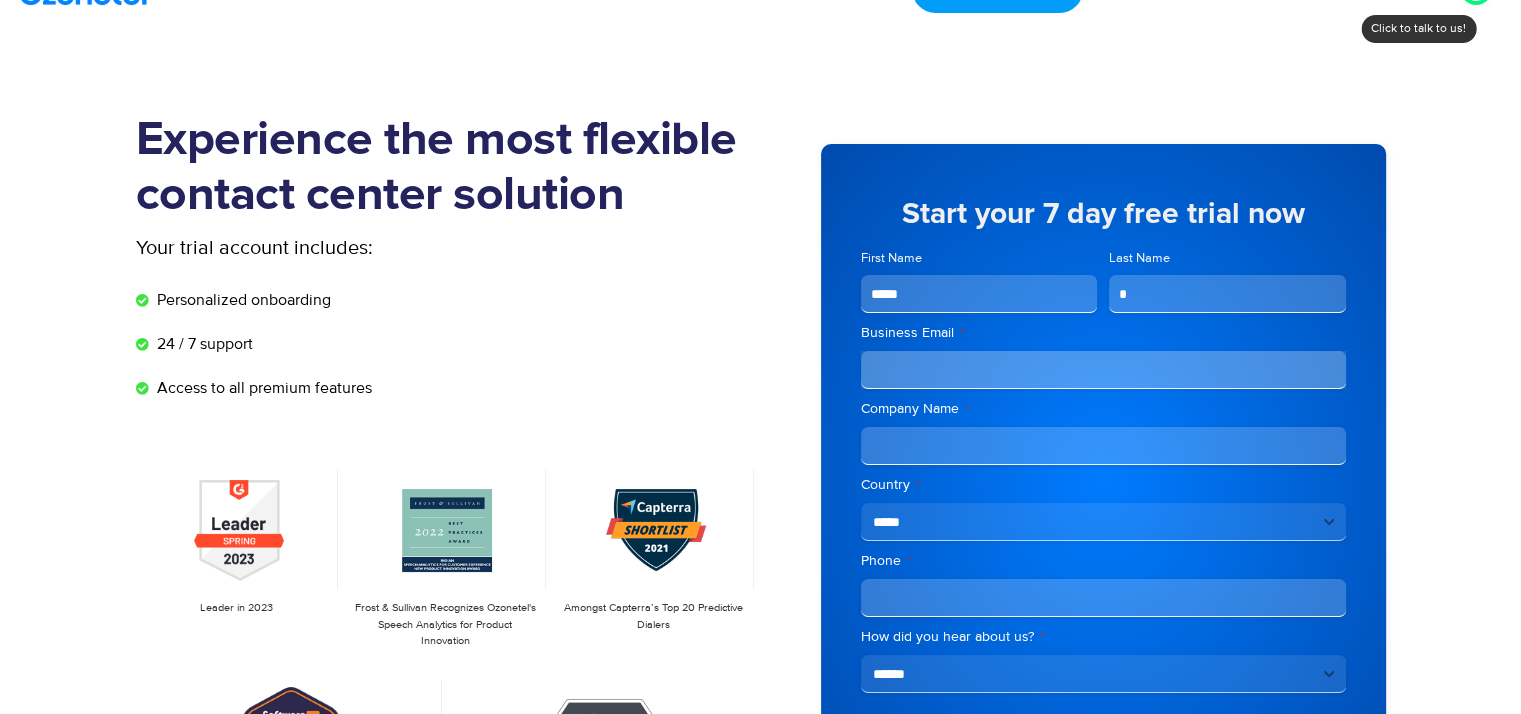type on "**********" 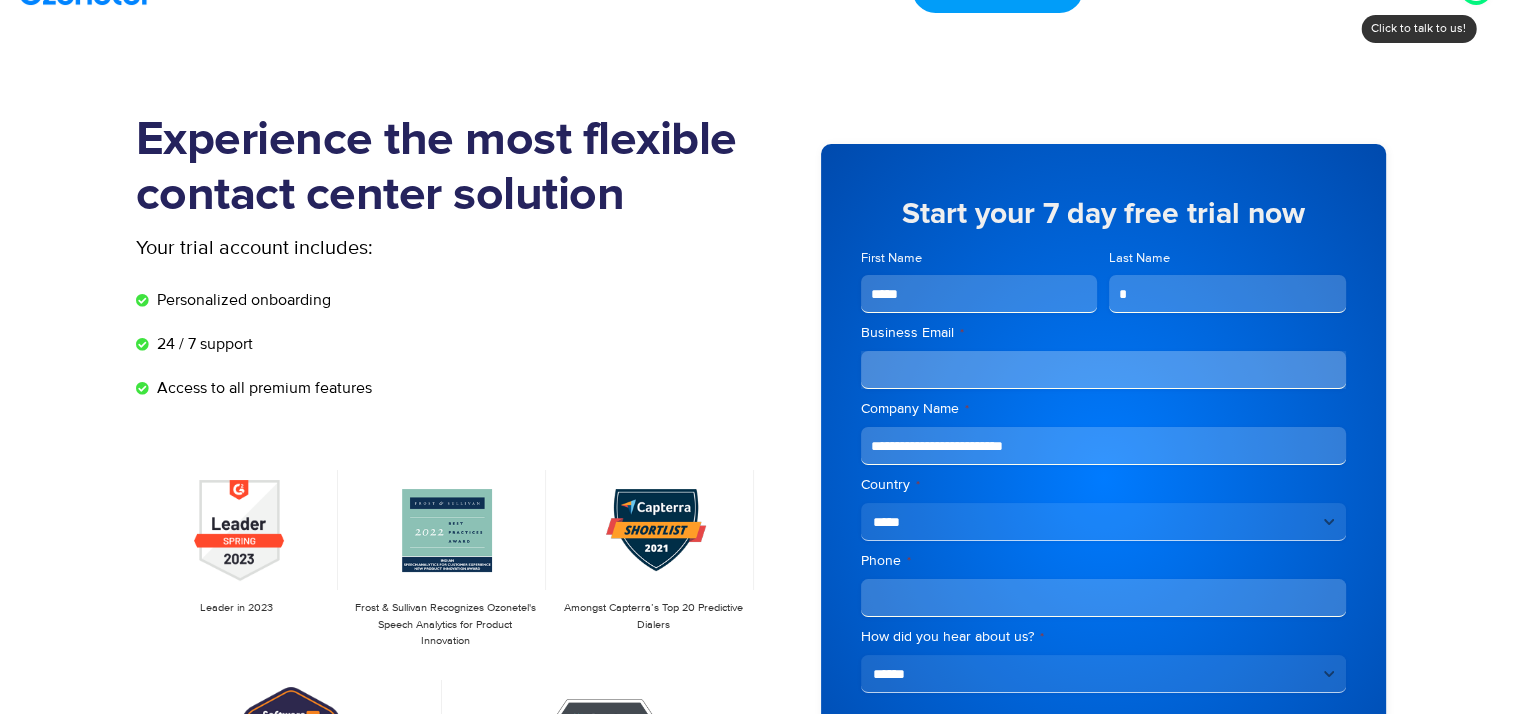 type on "**********" 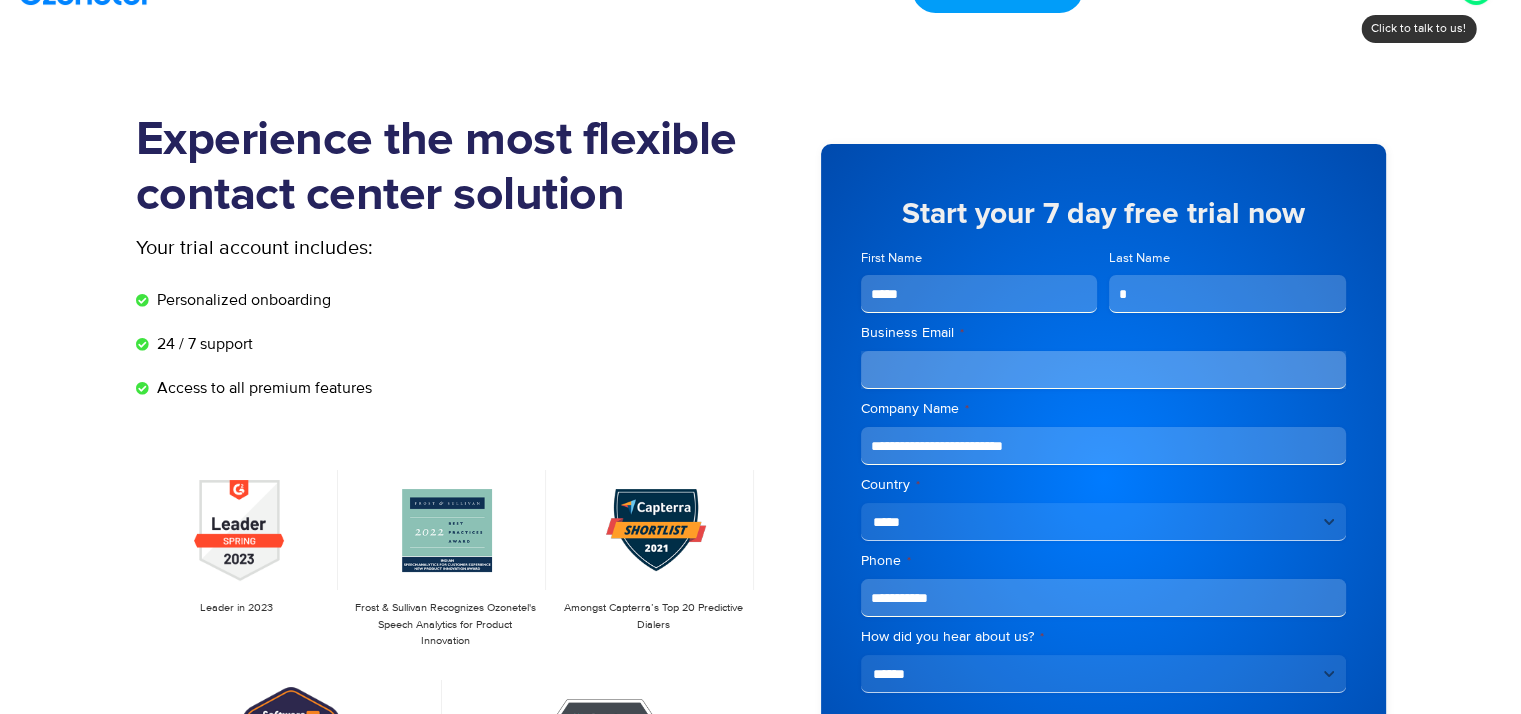 click on "Business Email *" at bounding box center (1103, 370) 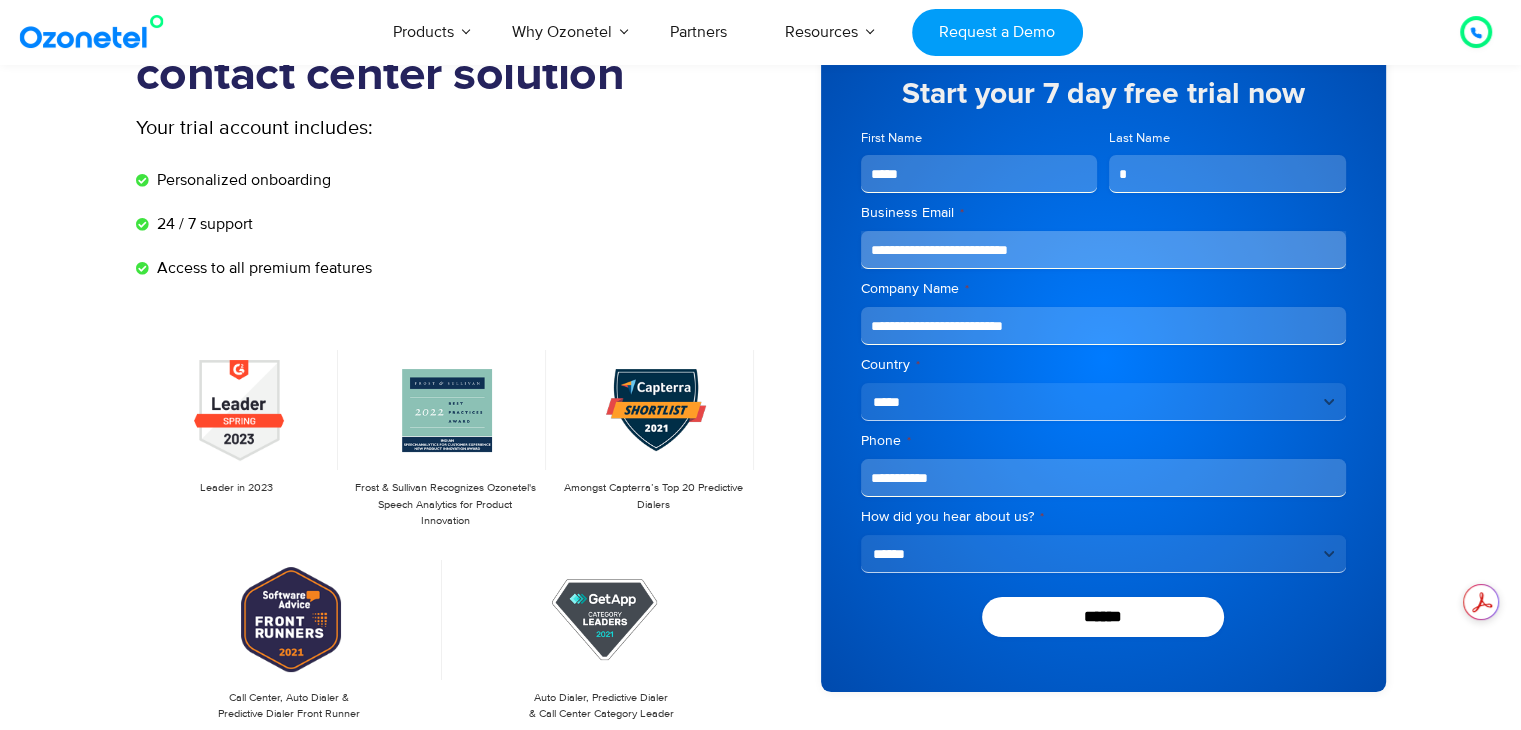 scroll, scrollTop: 166, scrollLeft: 0, axis: vertical 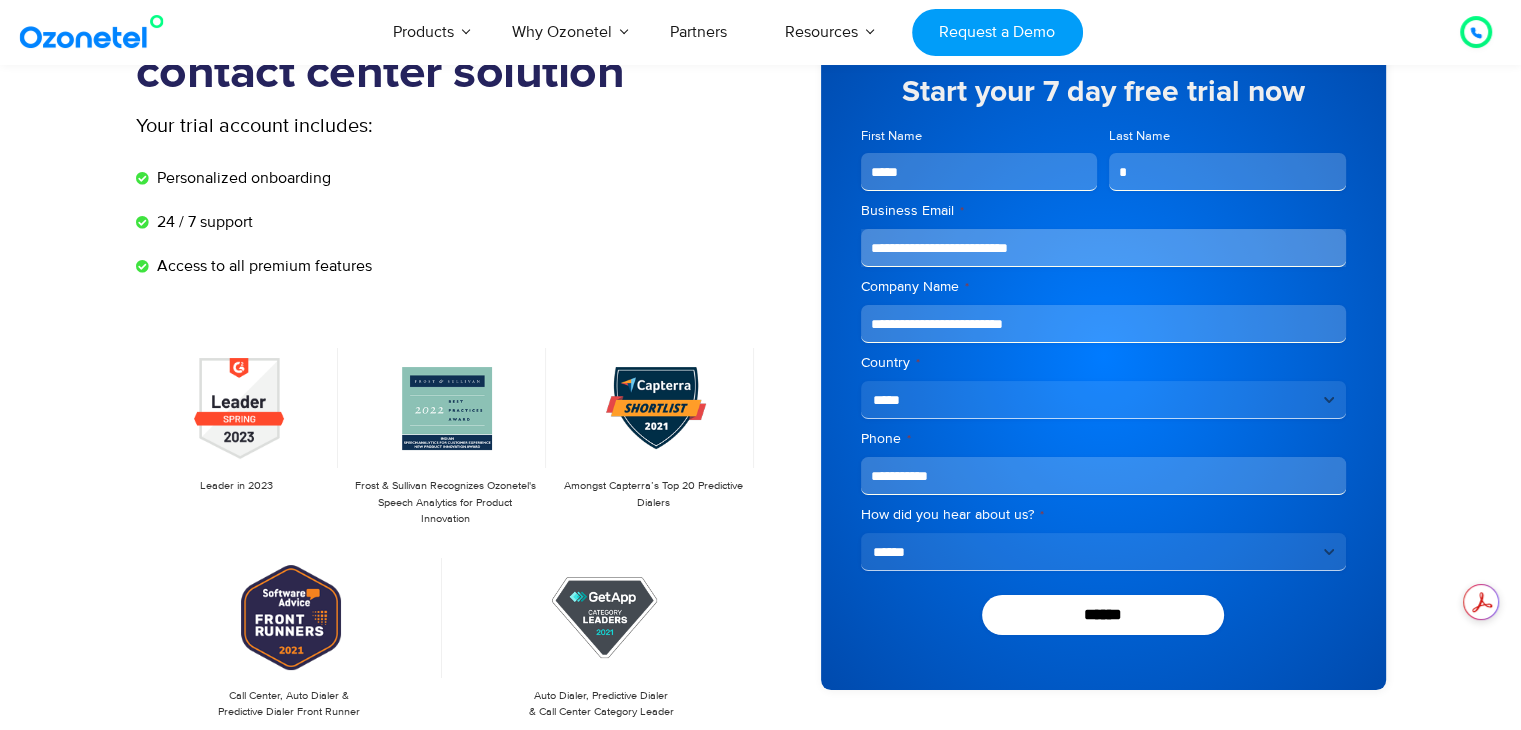 type on "**********" 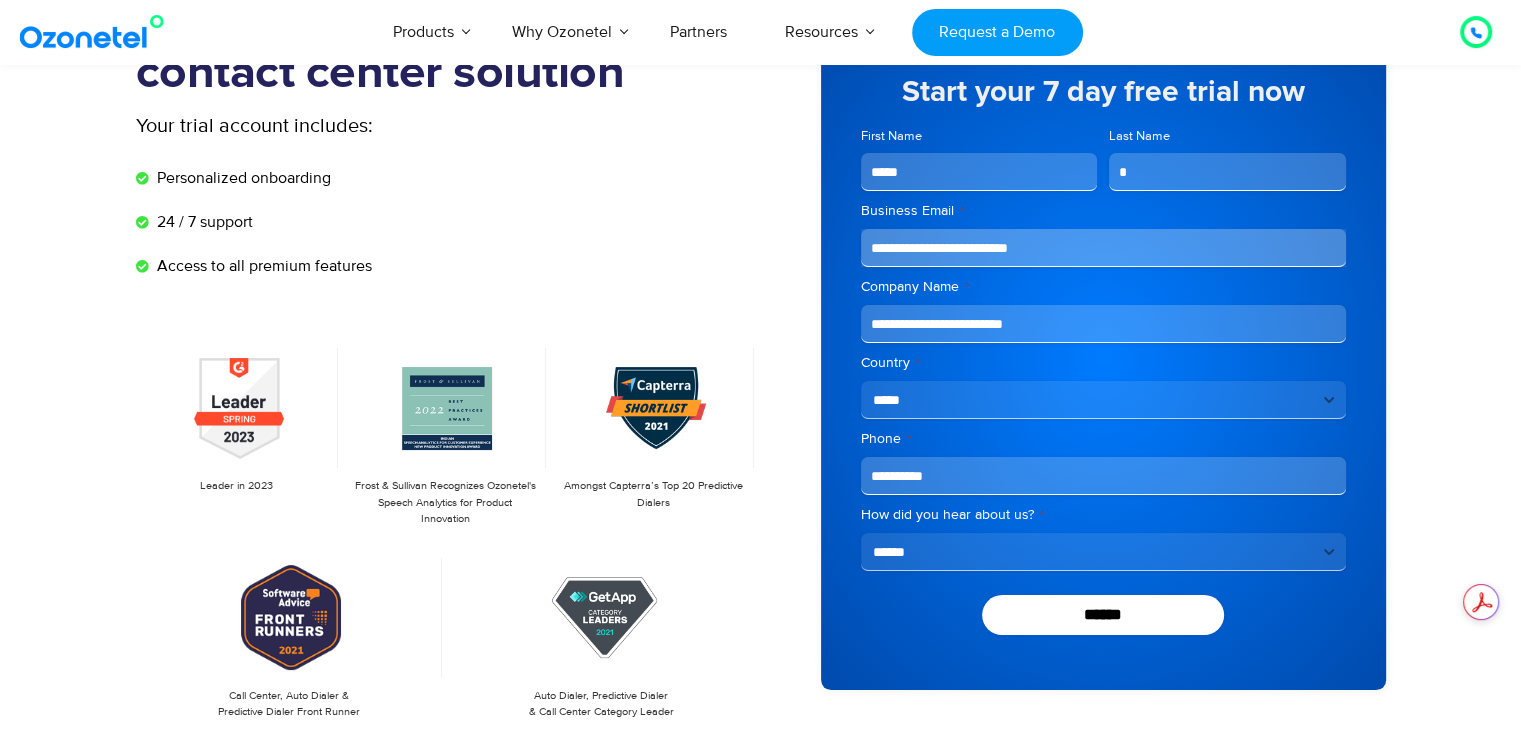 type on "**********" 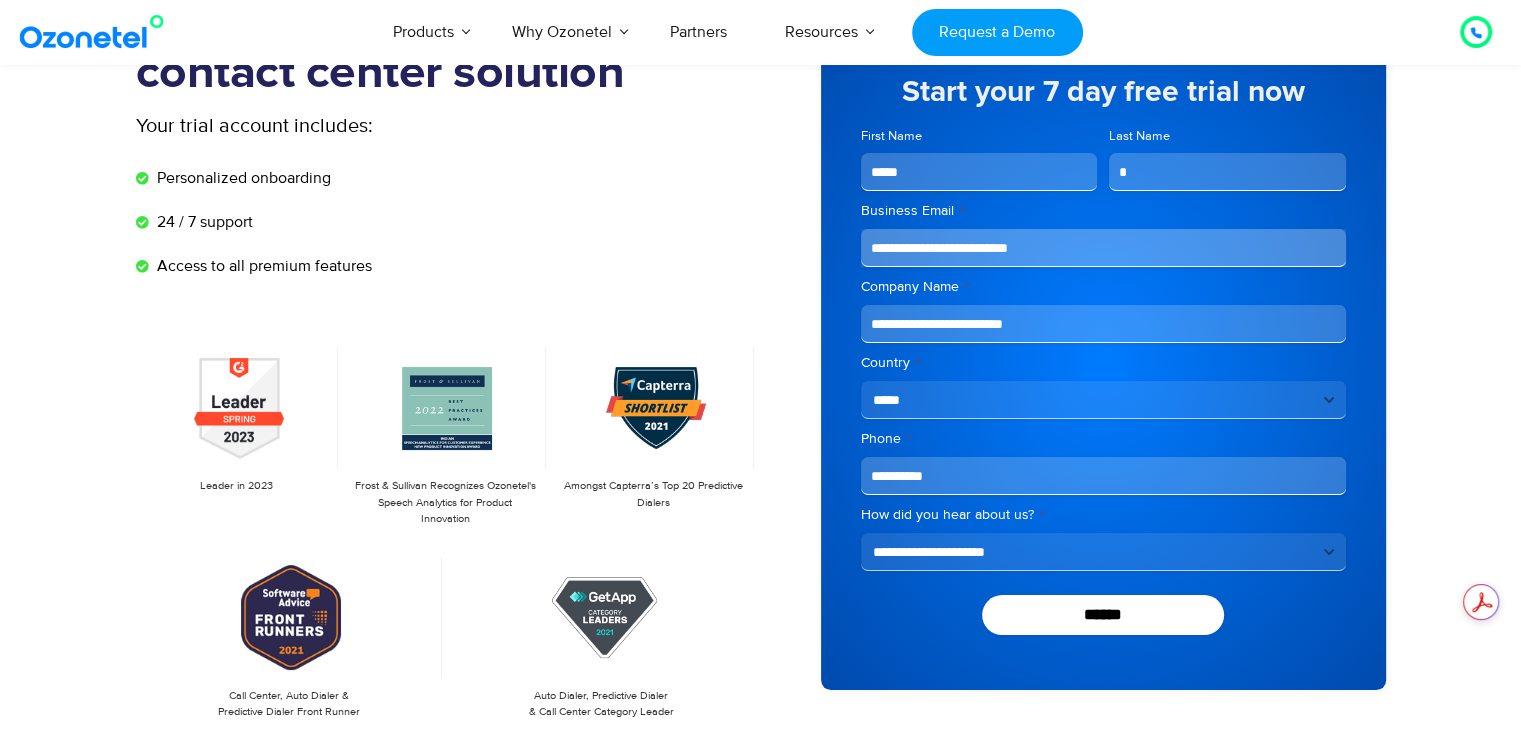 click on "**********" at bounding box center [1103, 552] 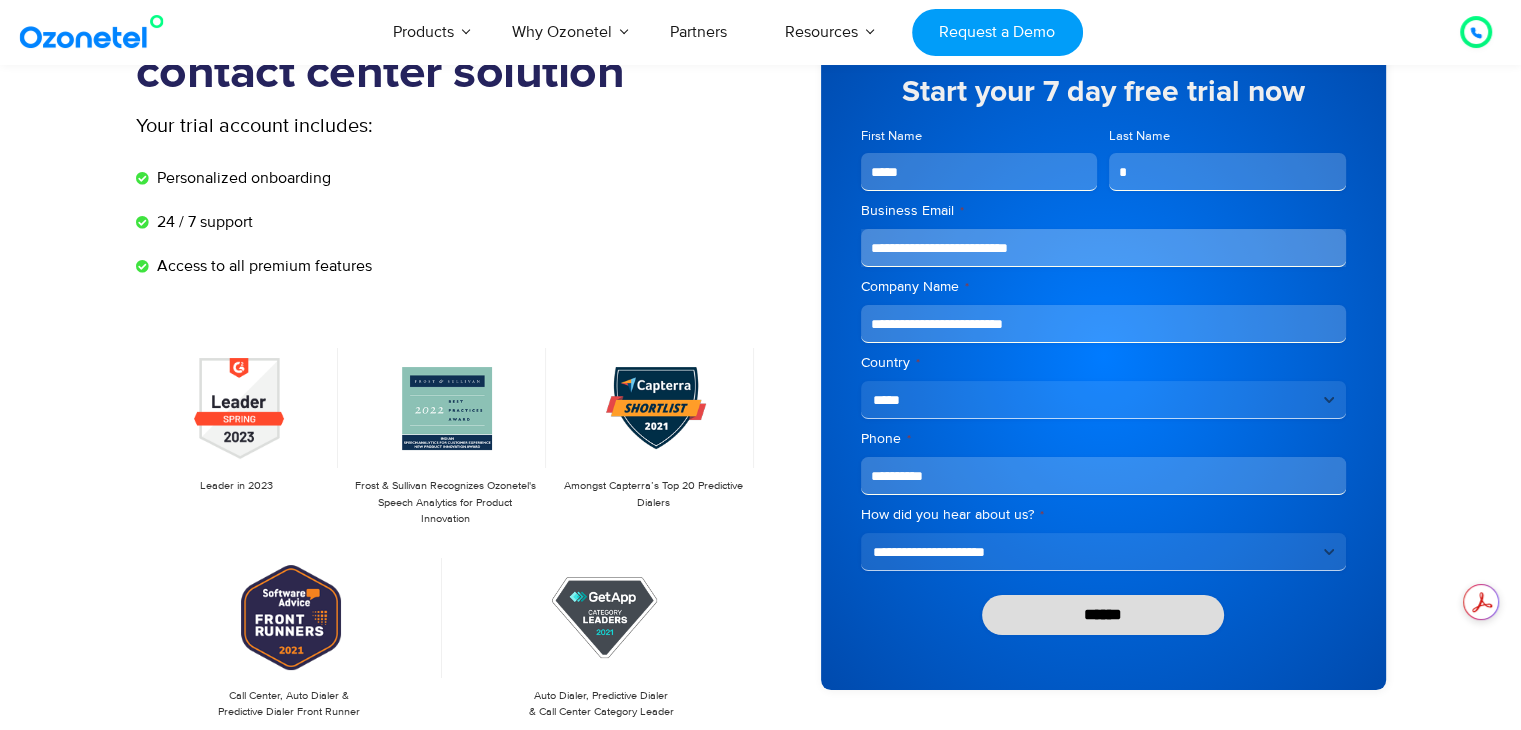 click on "******" at bounding box center (1103, 615) 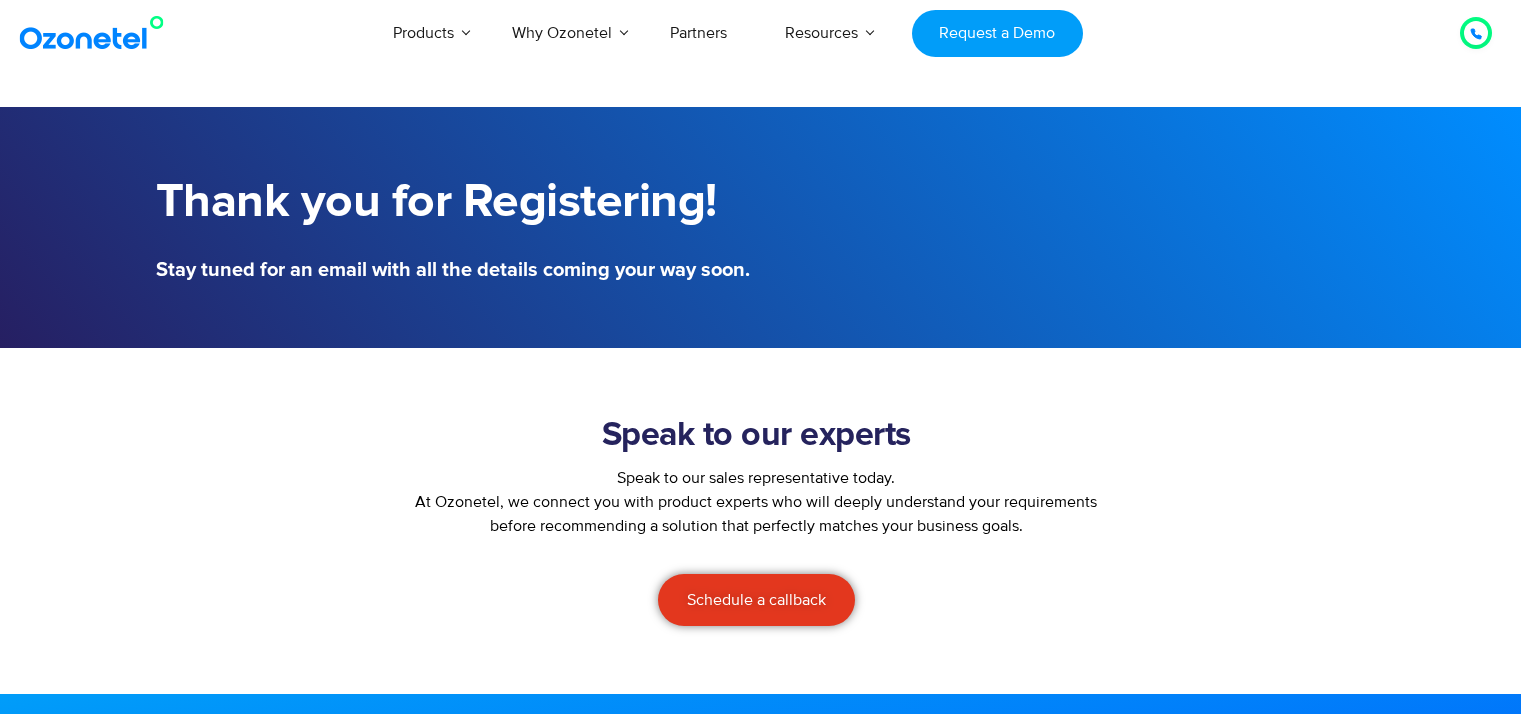 scroll, scrollTop: 0, scrollLeft: 0, axis: both 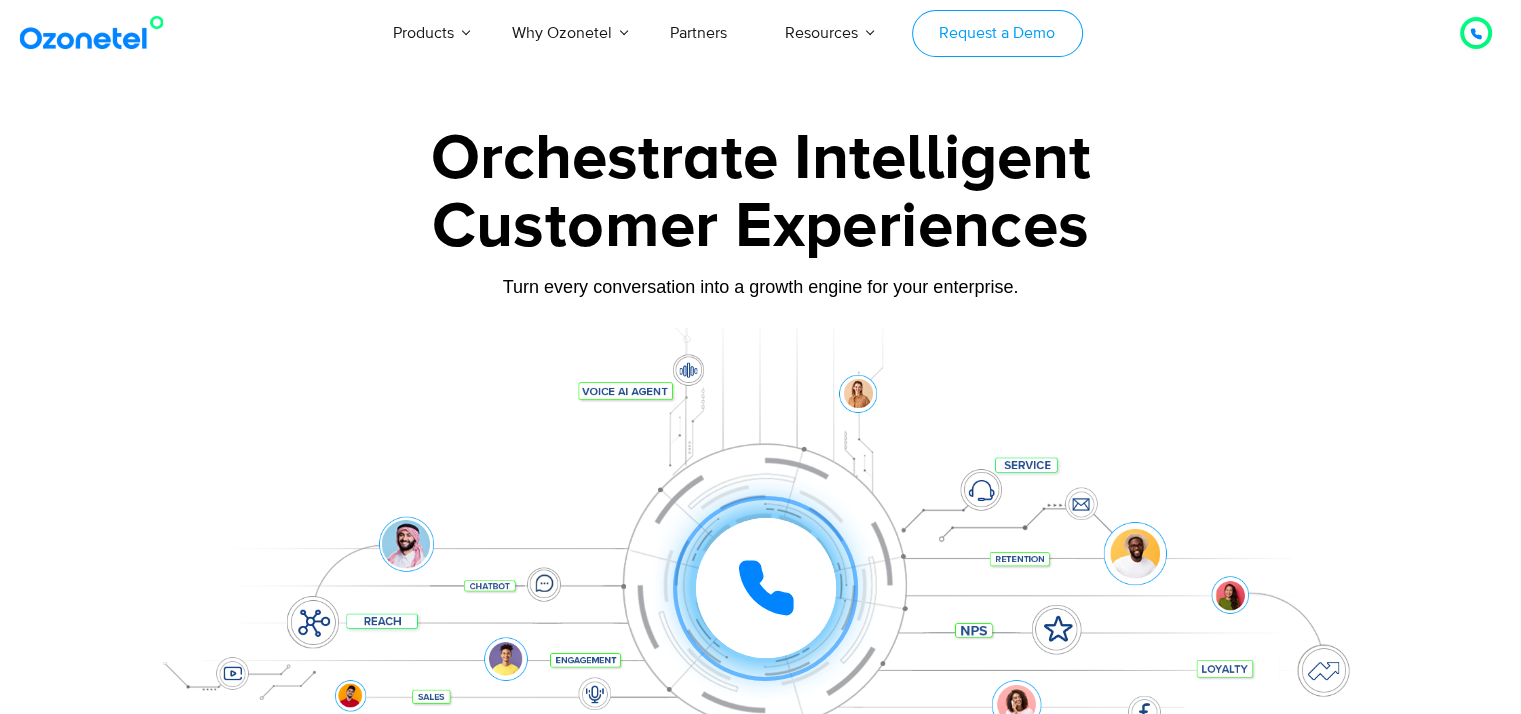 click on "Request a Demo" at bounding box center [997, 33] 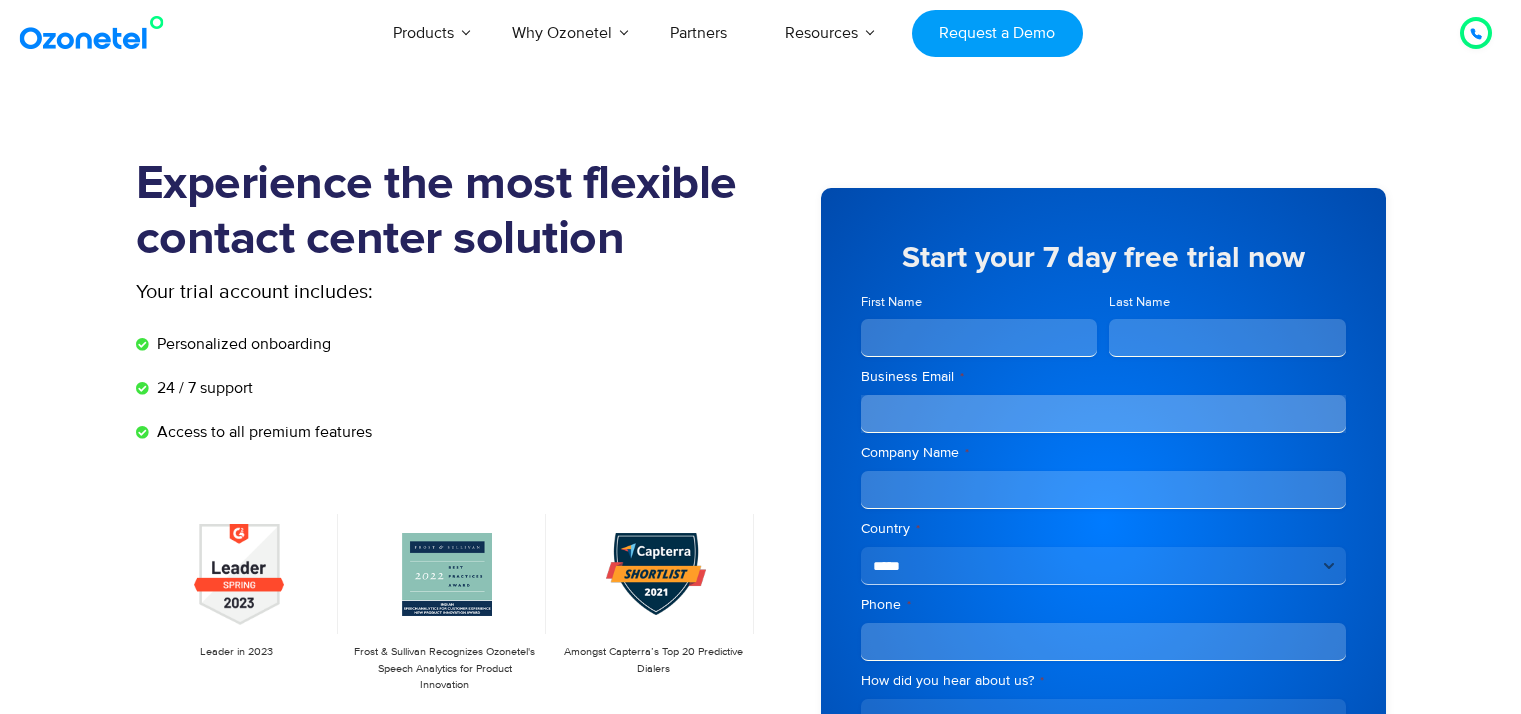 scroll, scrollTop: 0, scrollLeft: 0, axis: both 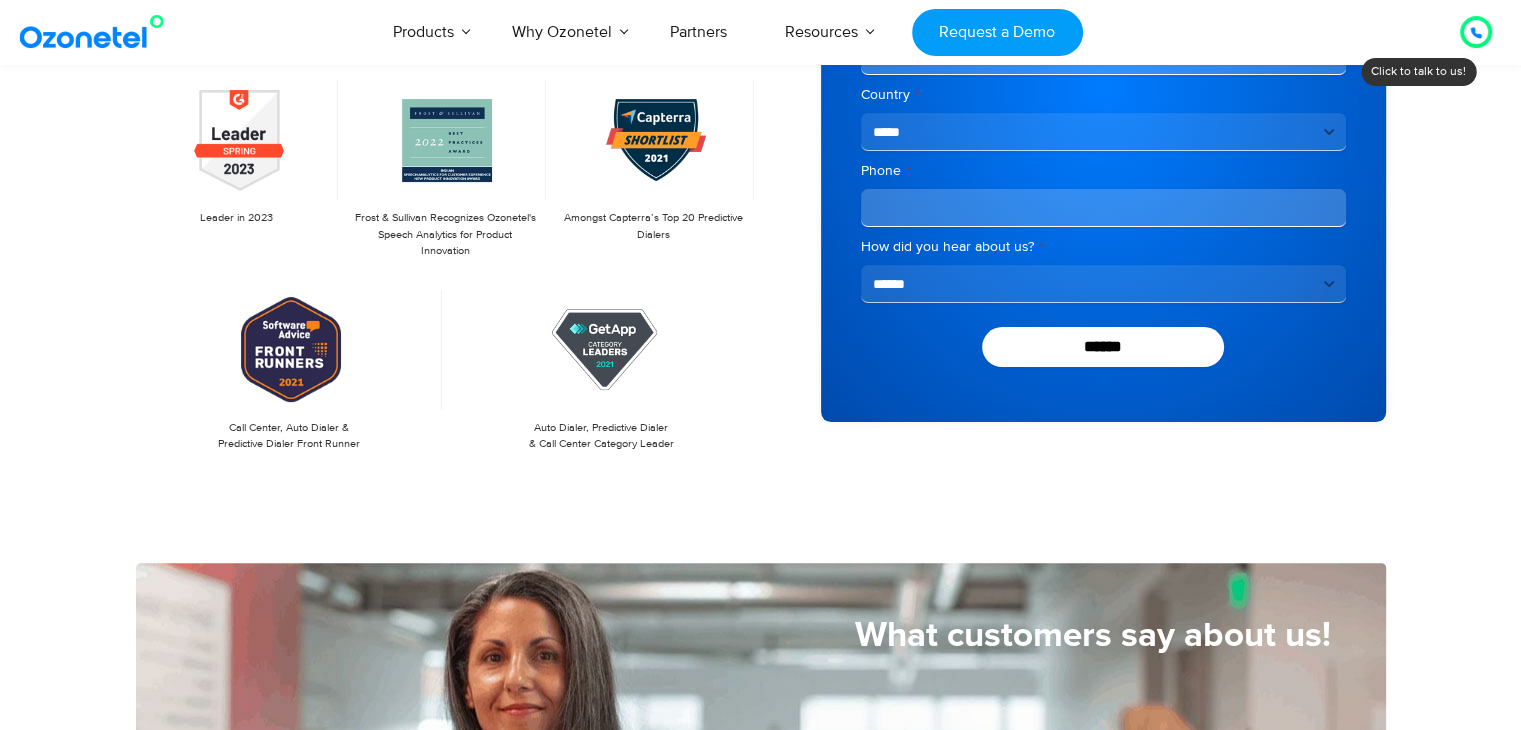 click at bounding box center (1476, 32) 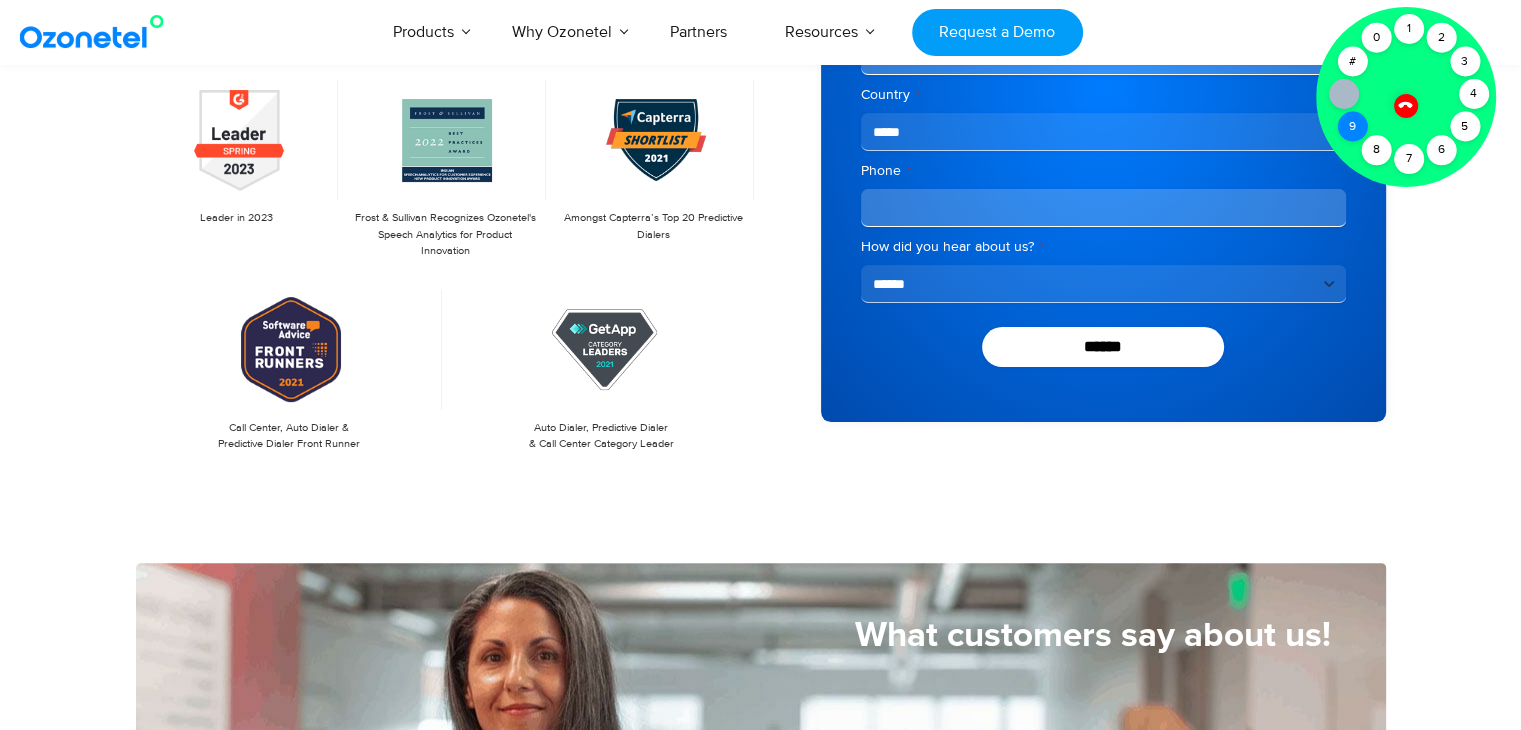 click on "9" at bounding box center [1352, 127] 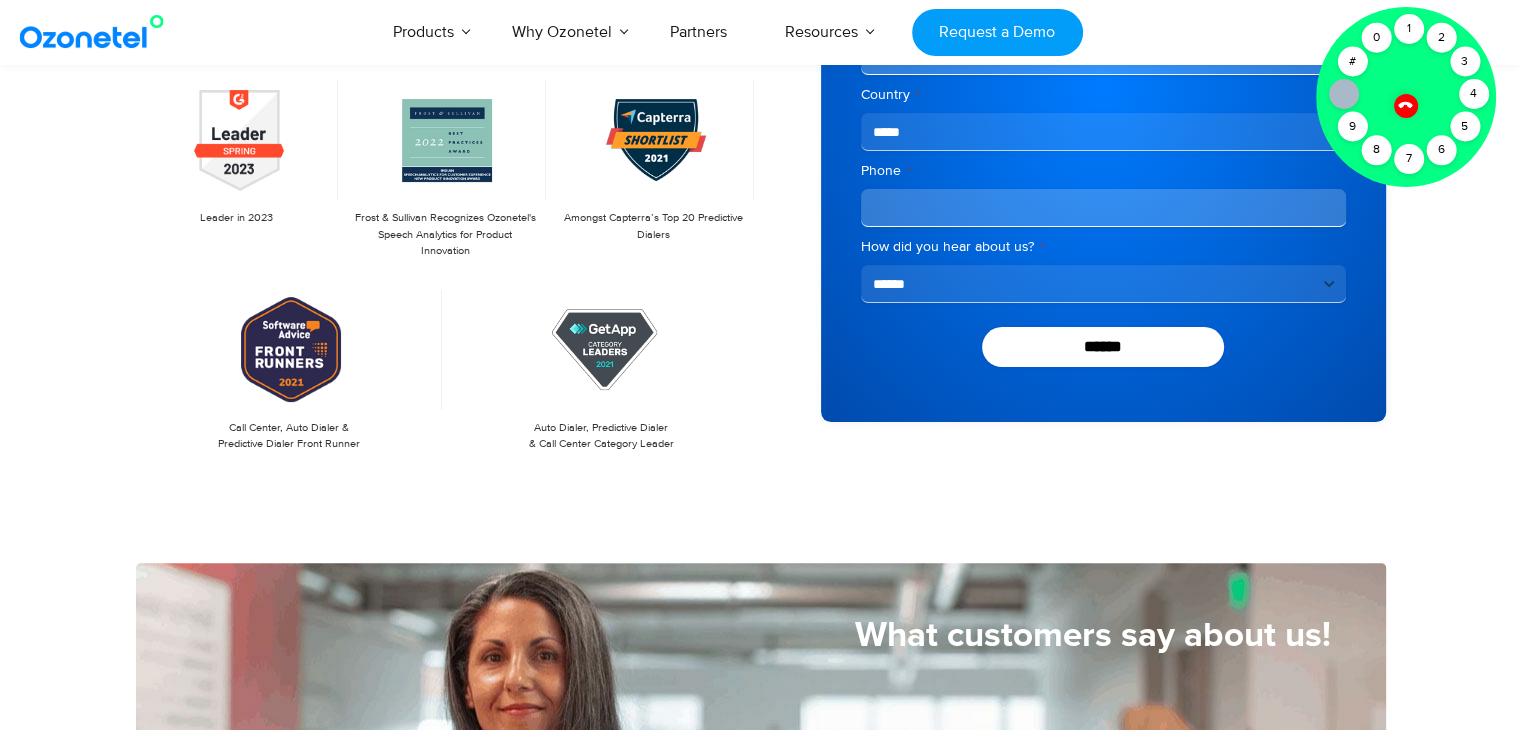 click at bounding box center [1405, 105] 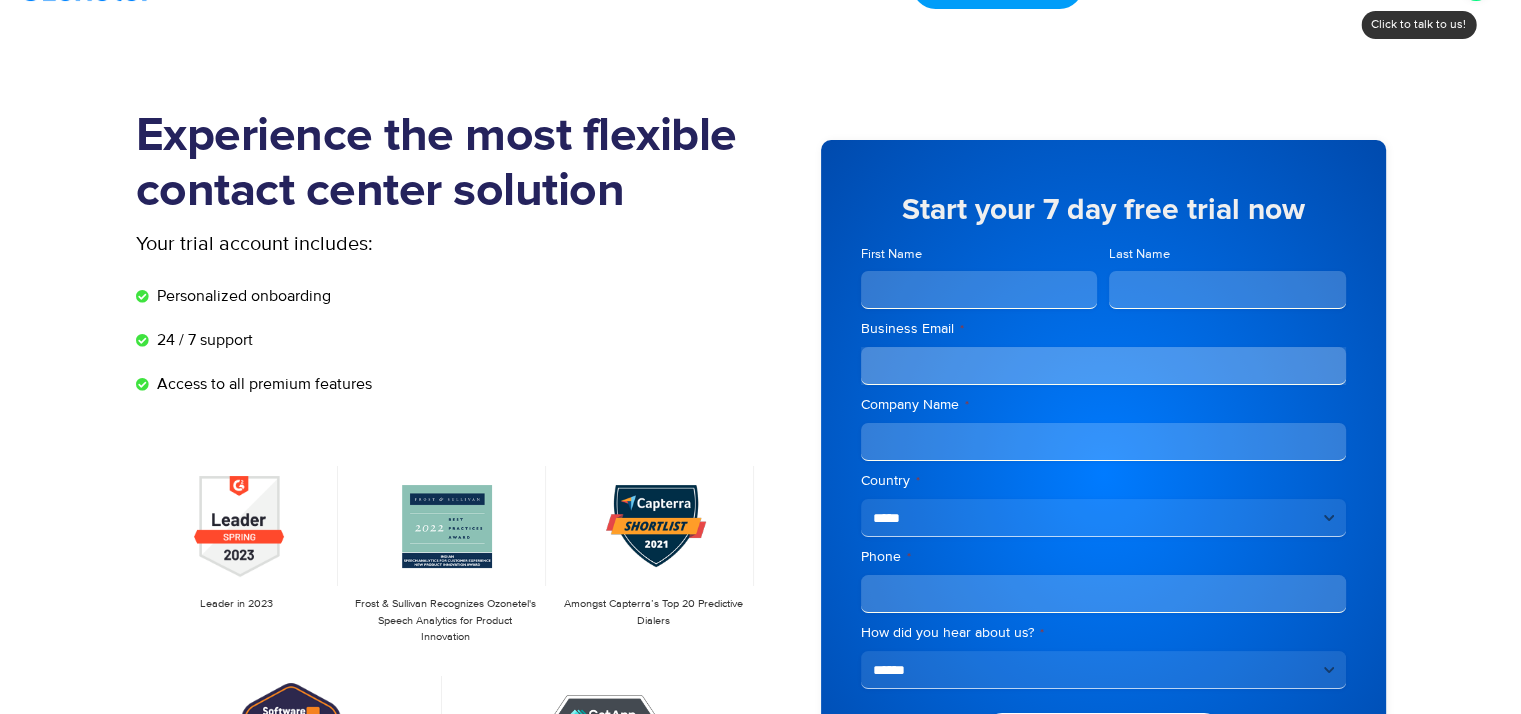 scroll, scrollTop: 0, scrollLeft: 0, axis: both 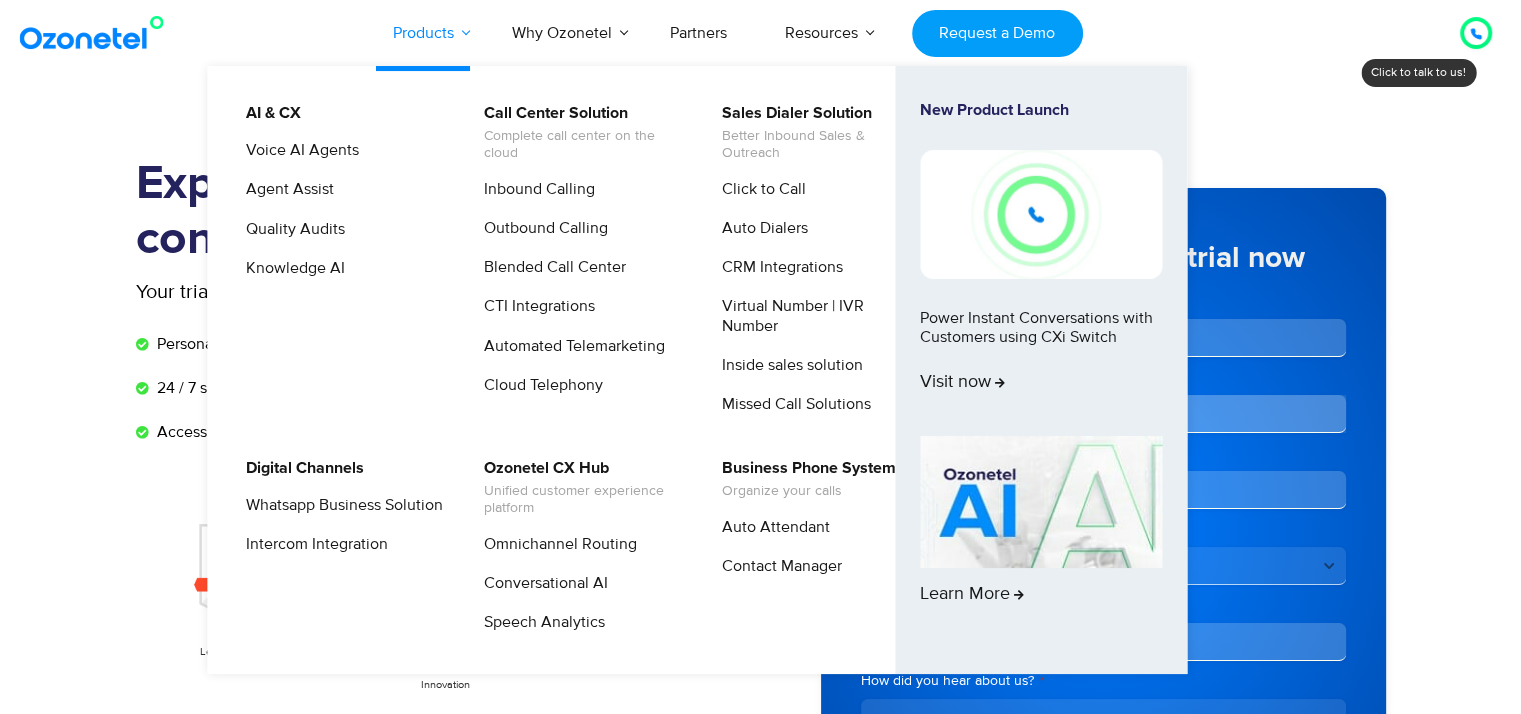 click on "Products" at bounding box center [423, 33] 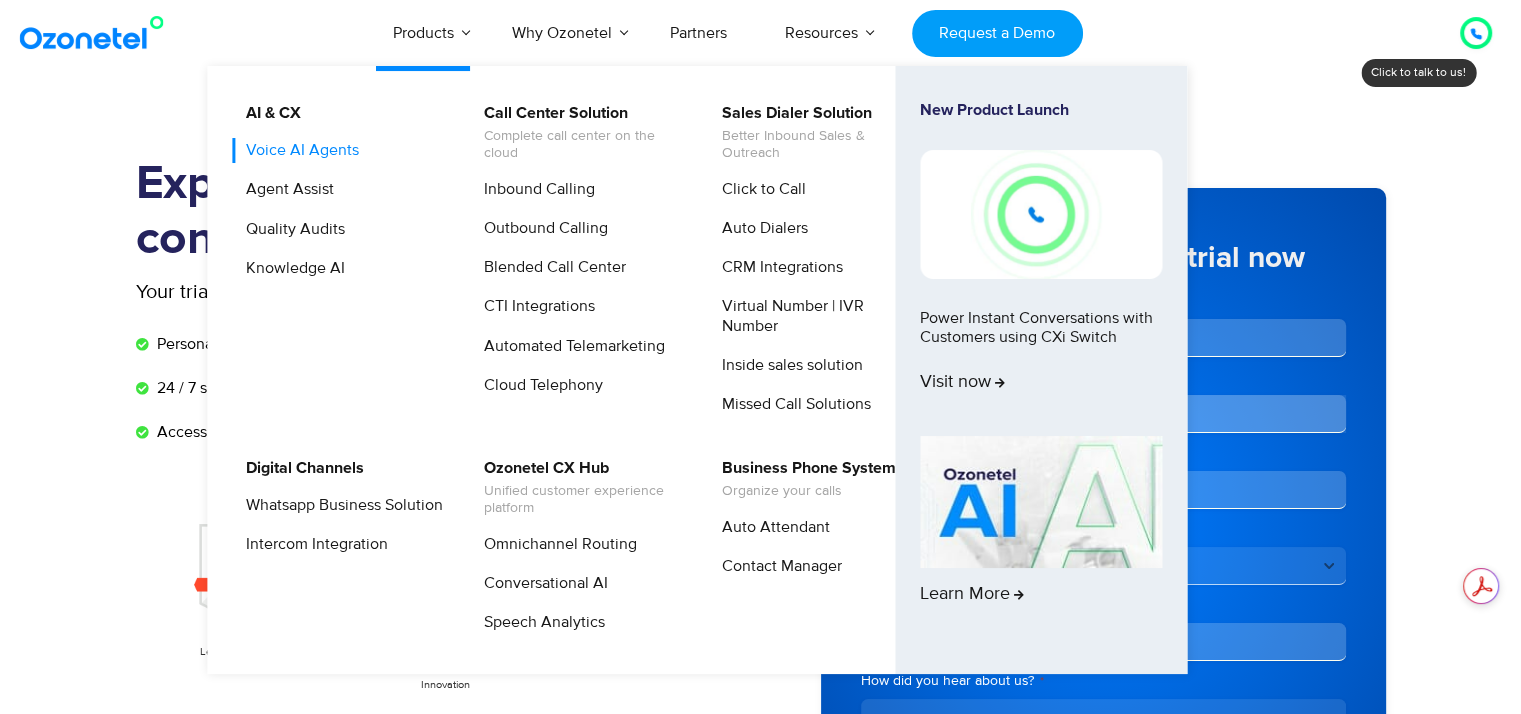 click on "Voice AI Agents" at bounding box center (297, 150) 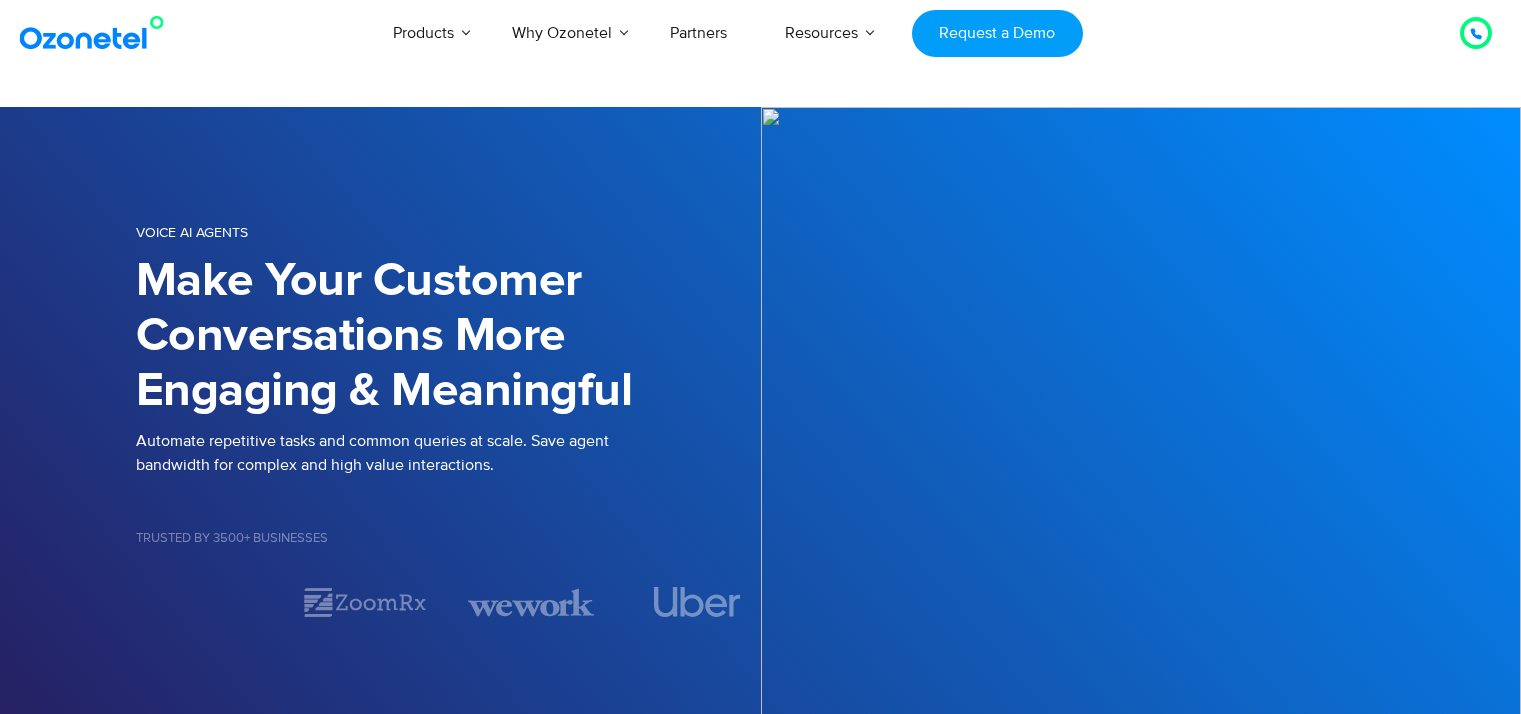 scroll, scrollTop: 0, scrollLeft: 0, axis: both 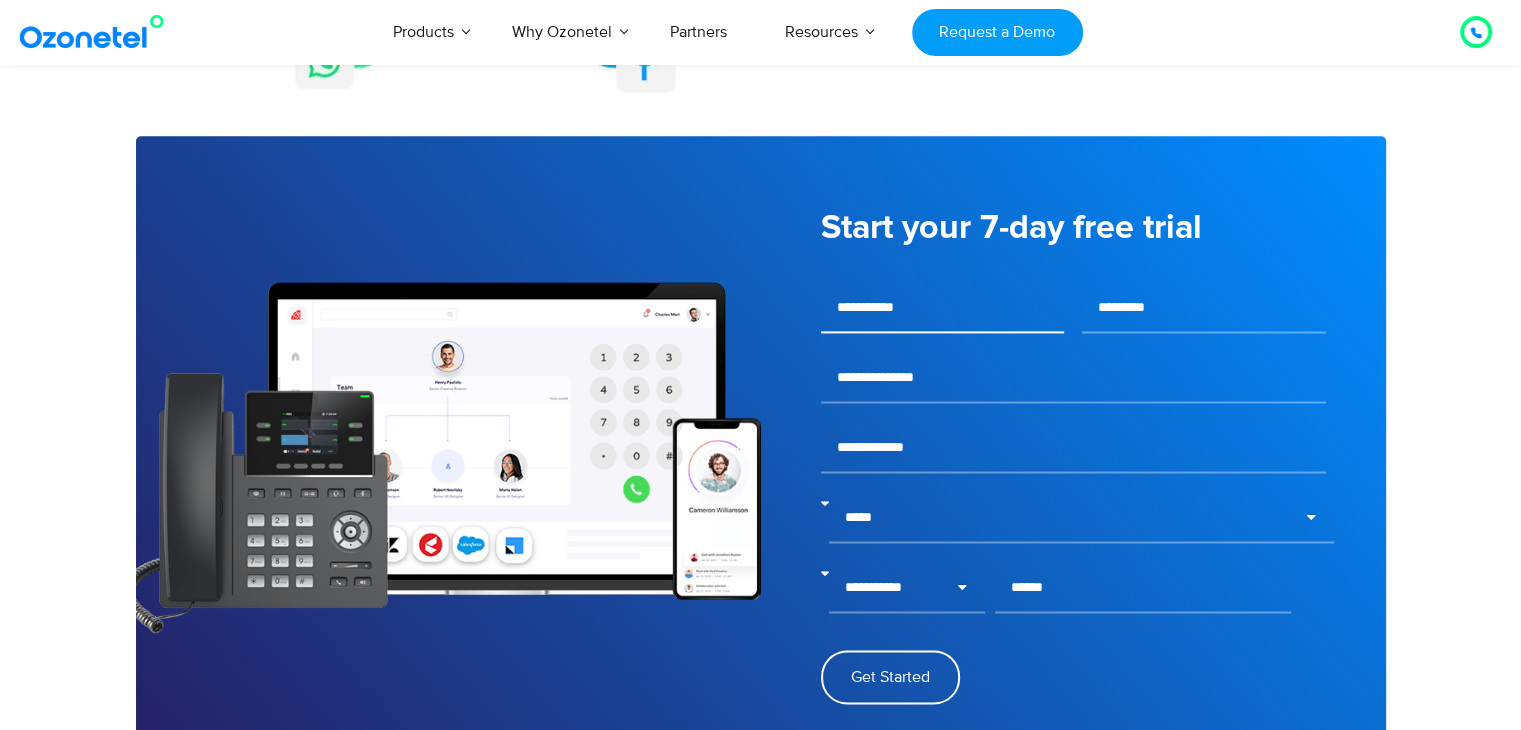 click at bounding box center (943, 308) 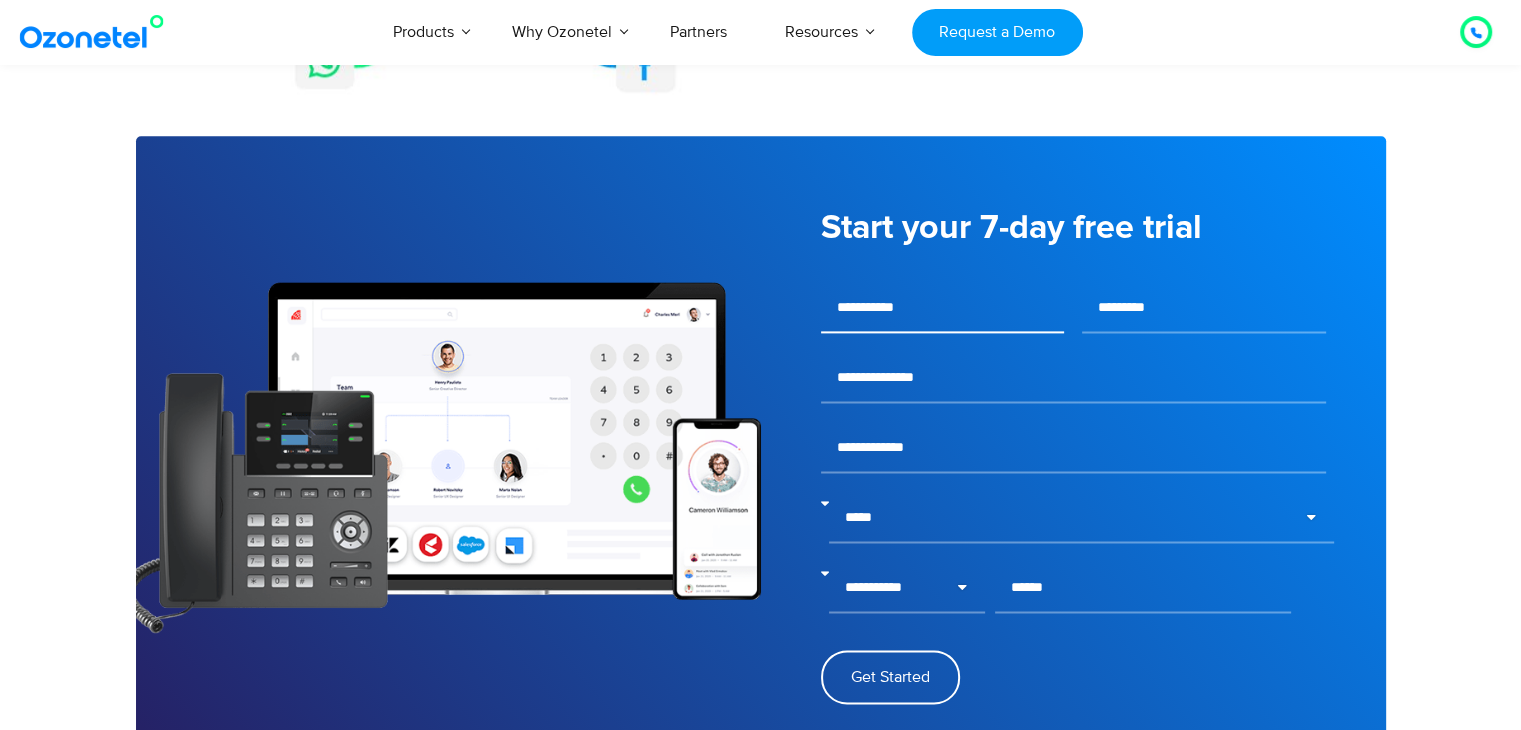 type on "*****" 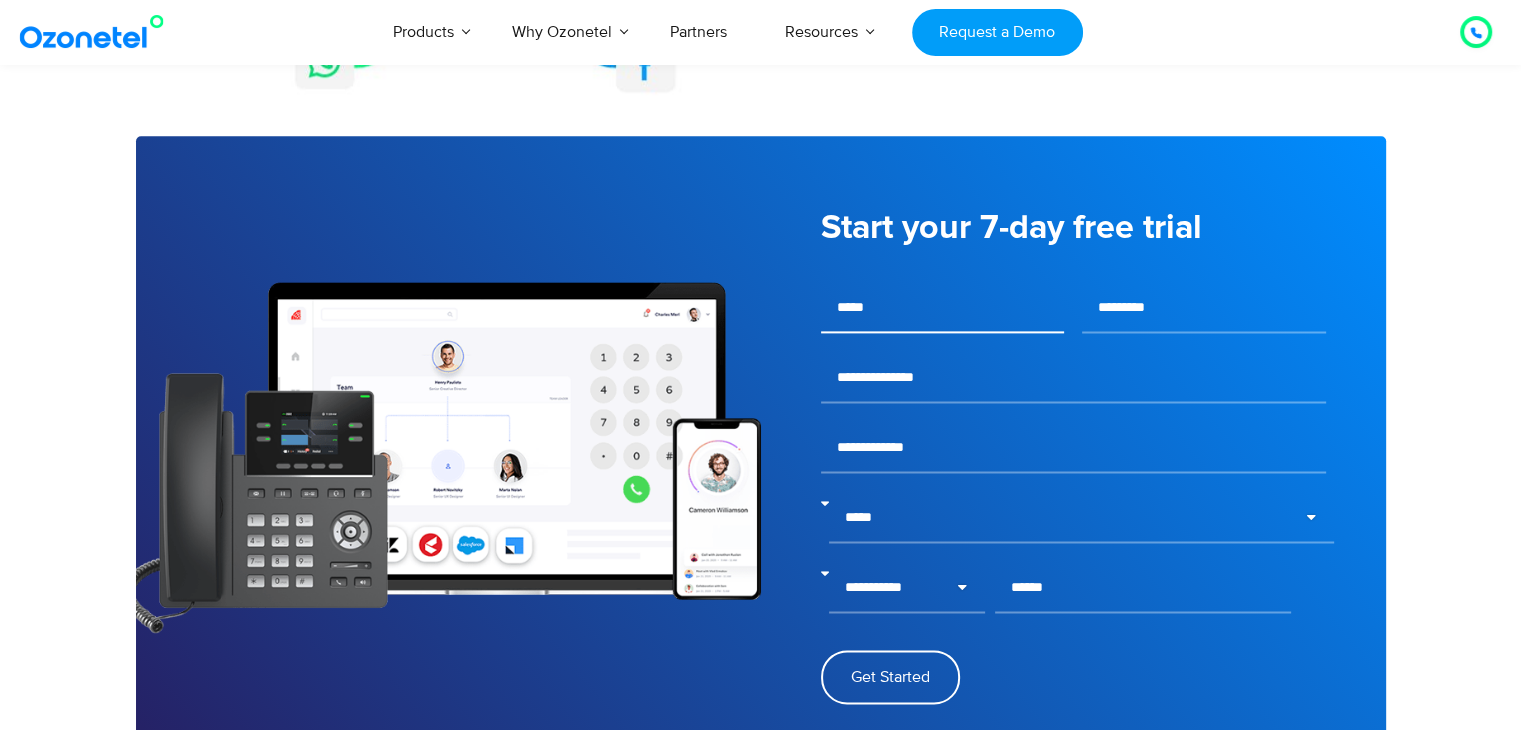 type on "*" 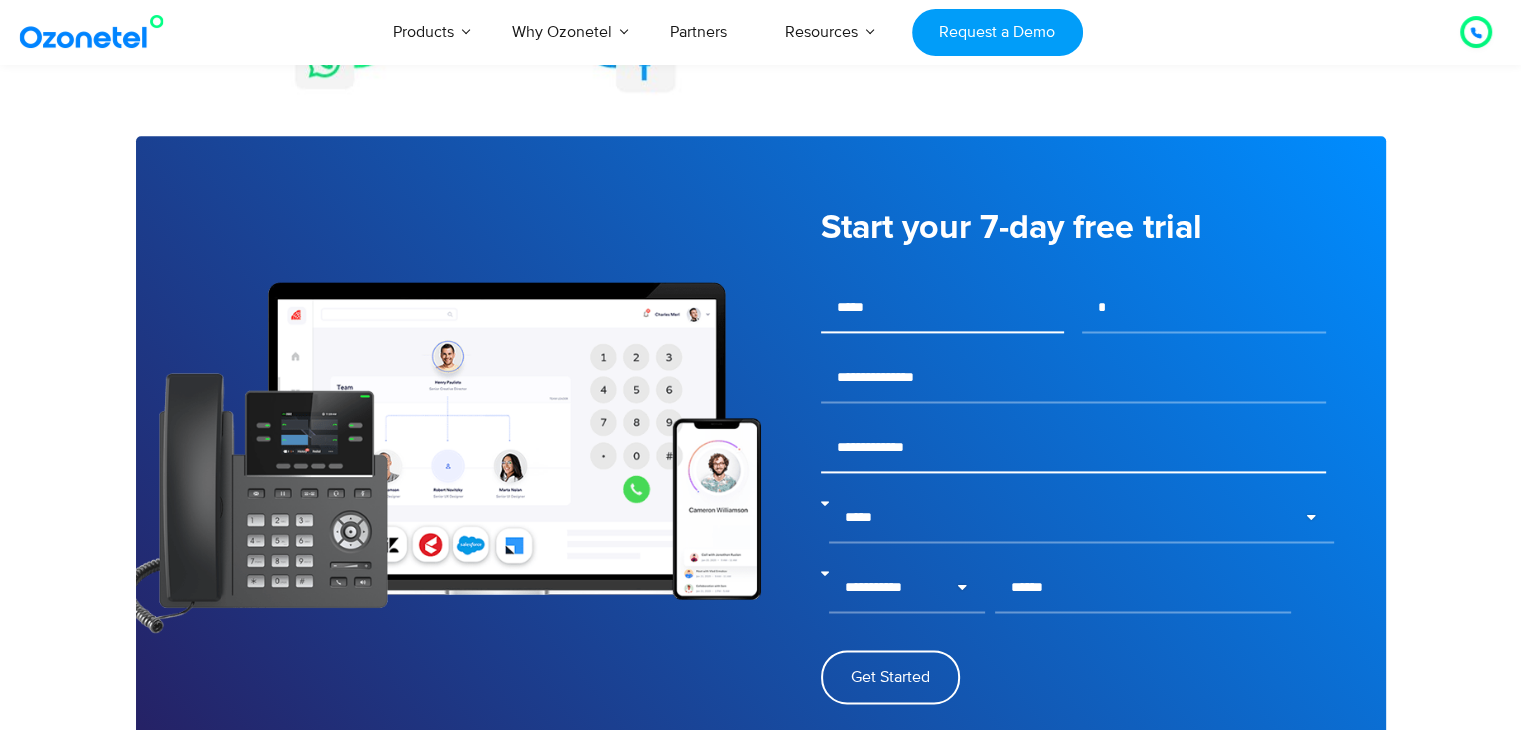type on "**********" 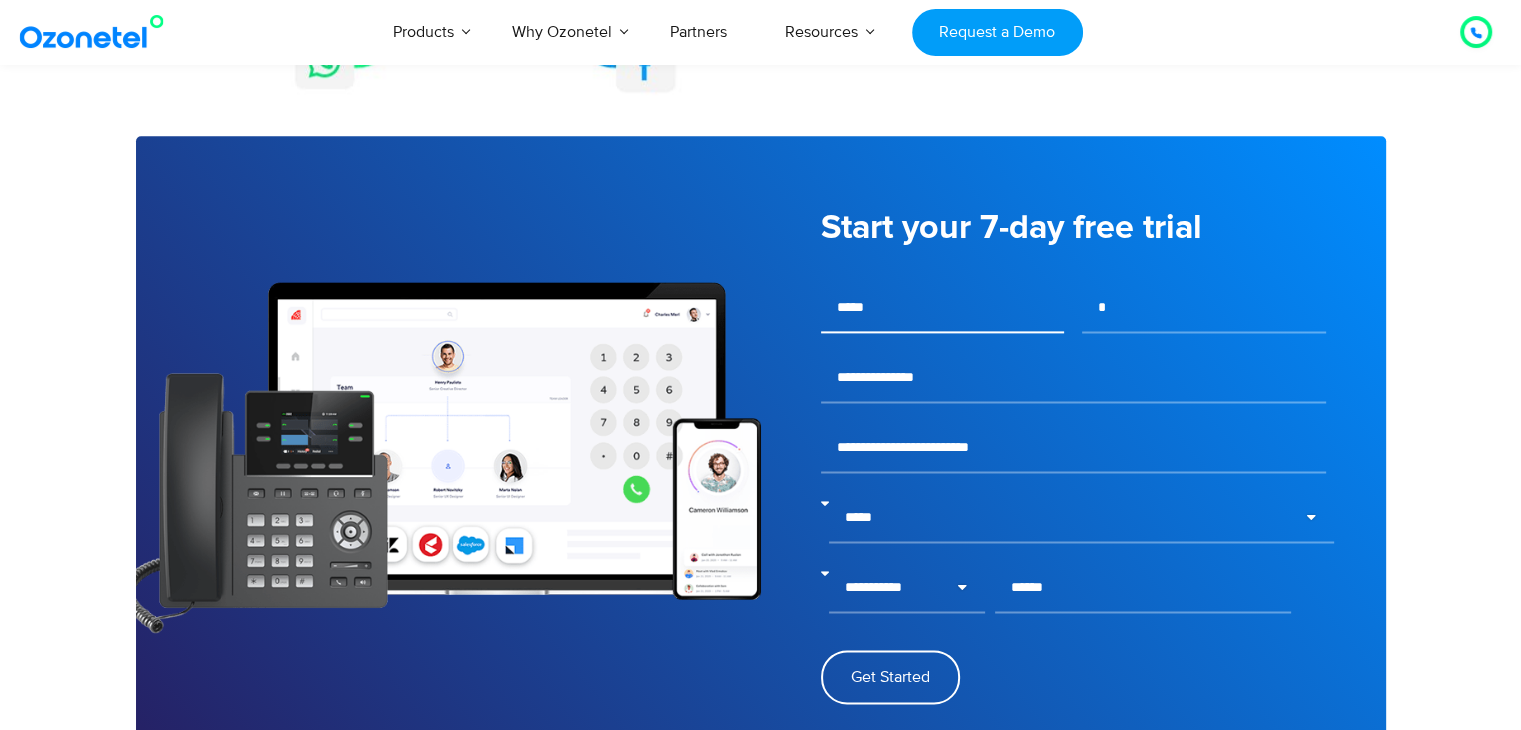 type on "**********" 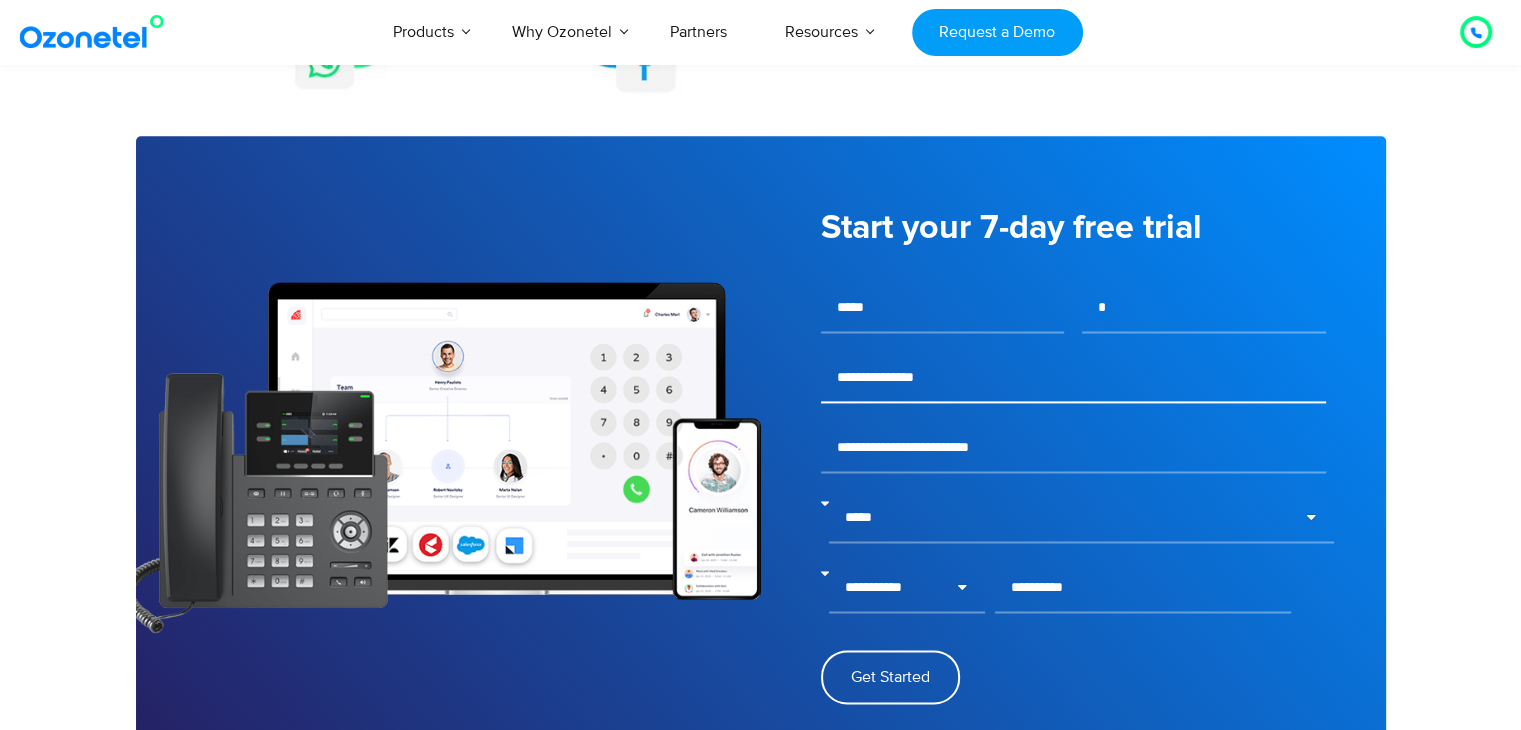 click at bounding box center (1073, 378) 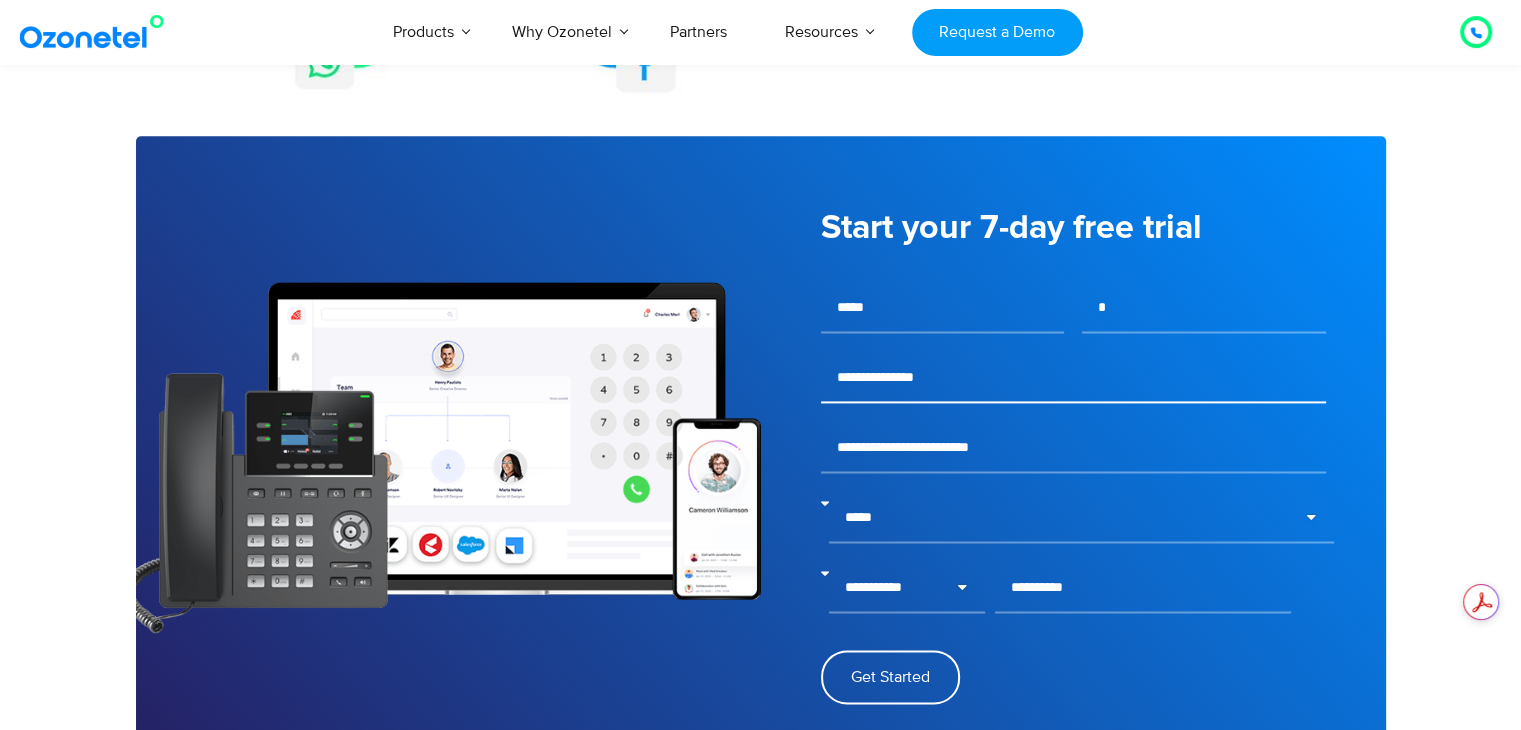 click at bounding box center [1073, 378] 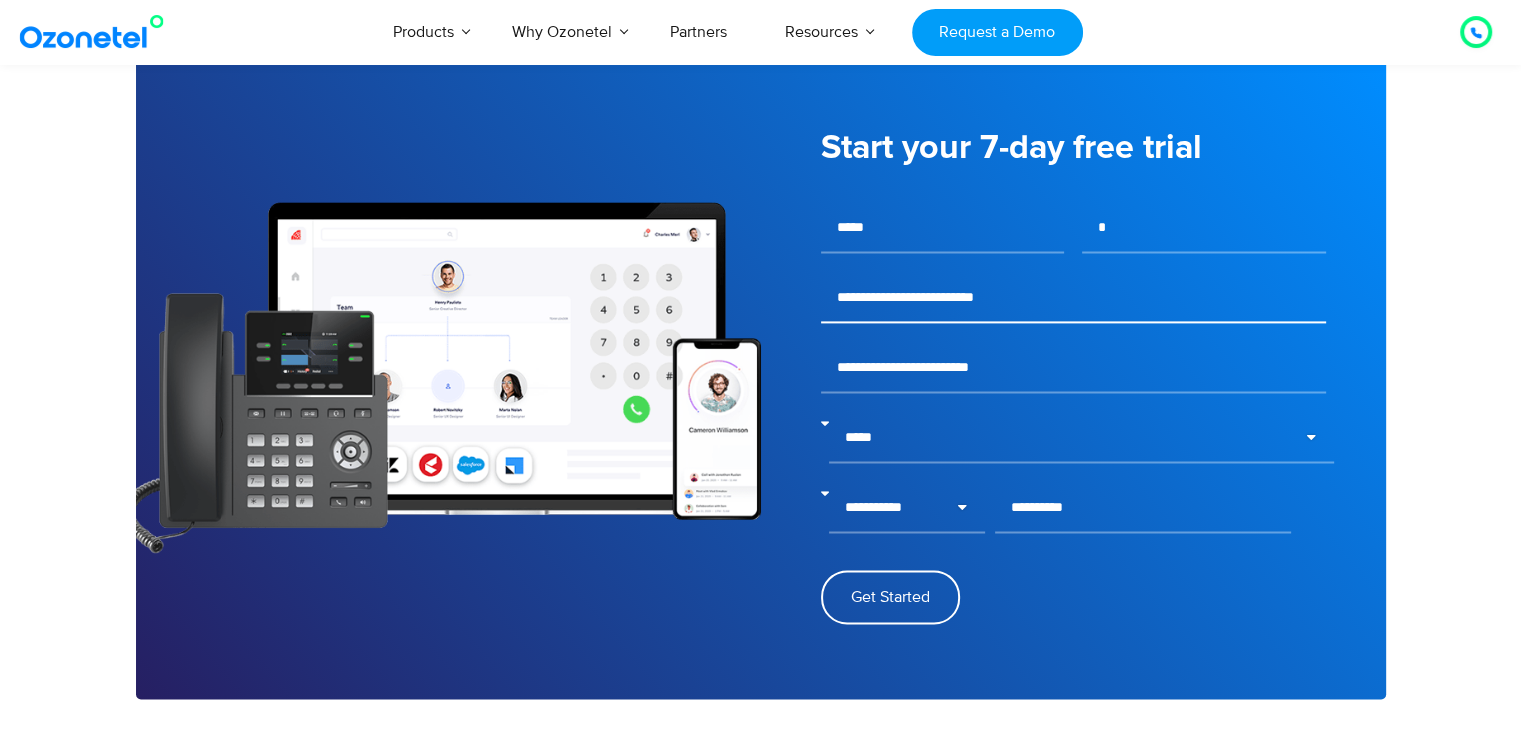 scroll, scrollTop: 2742, scrollLeft: 0, axis: vertical 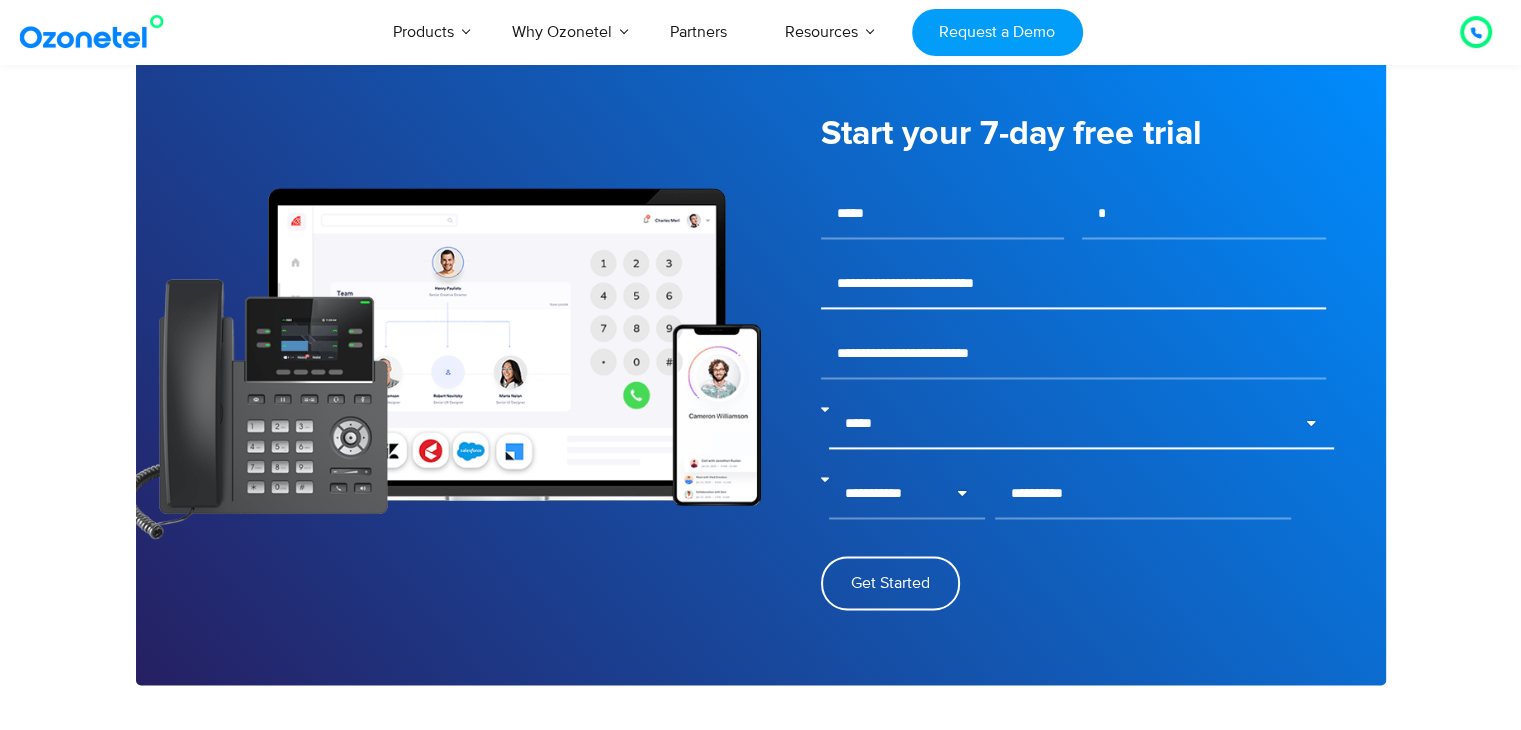 type on "**********" 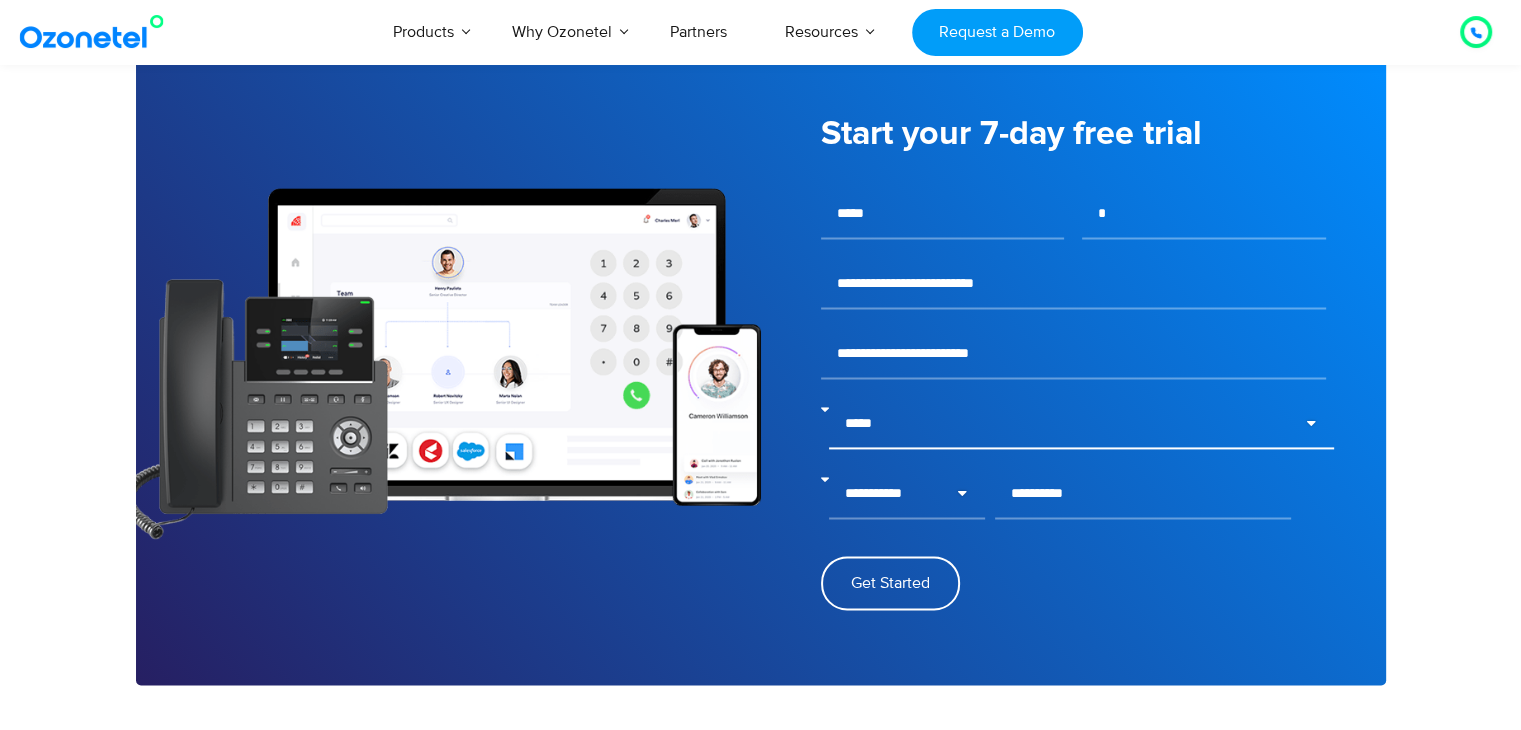 click on "**********" at bounding box center [1081, 424] 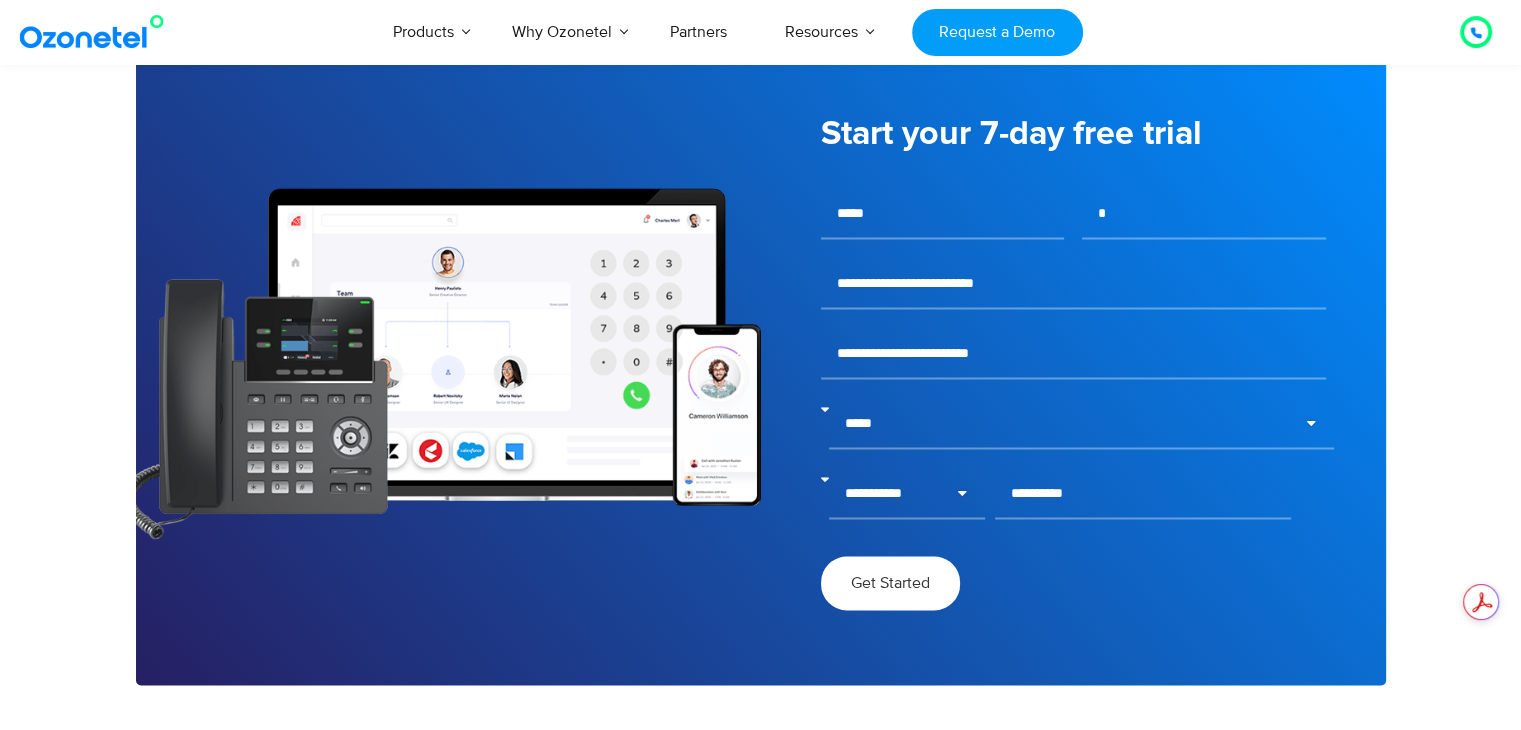click on "Get Started" at bounding box center [890, 583] 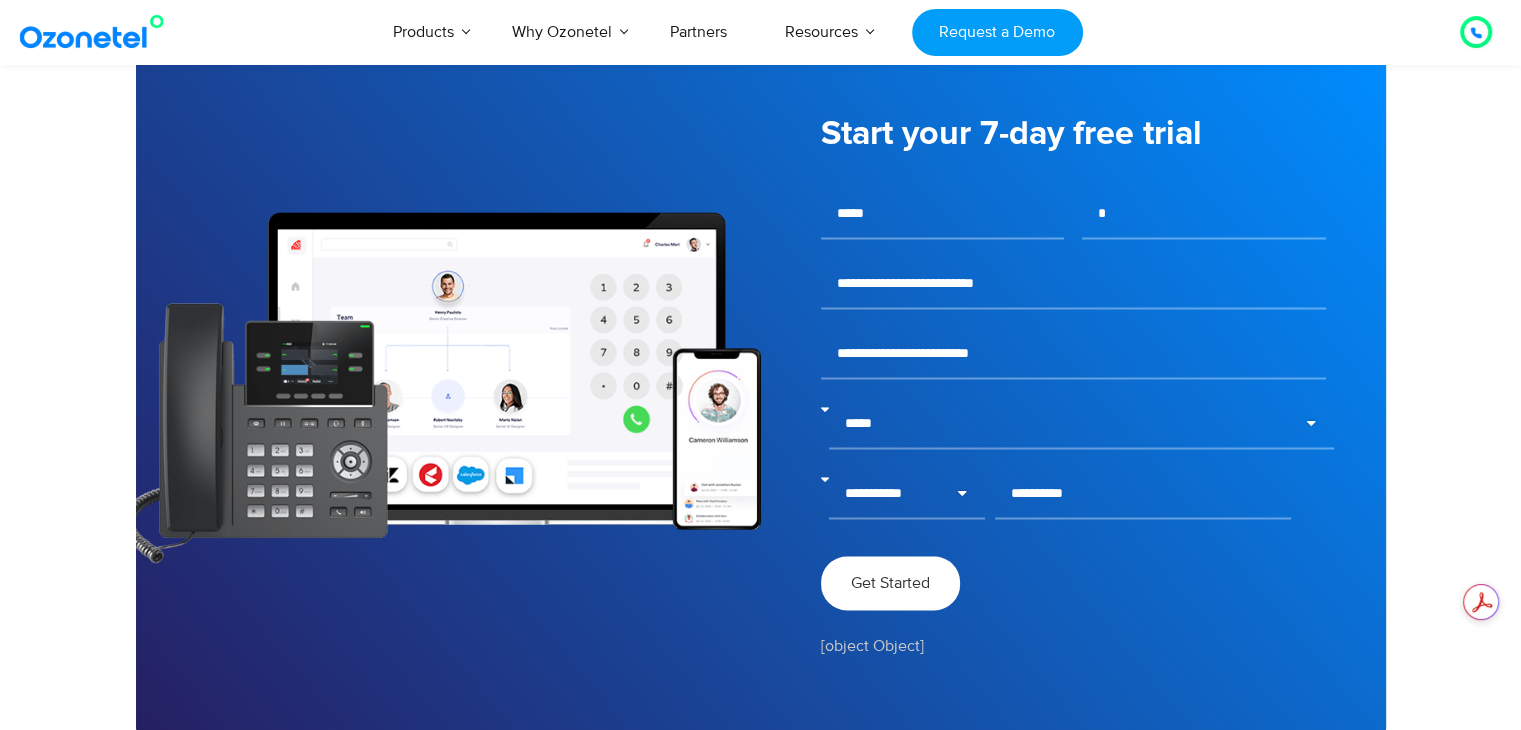 click on "Get Started" at bounding box center (890, 583) 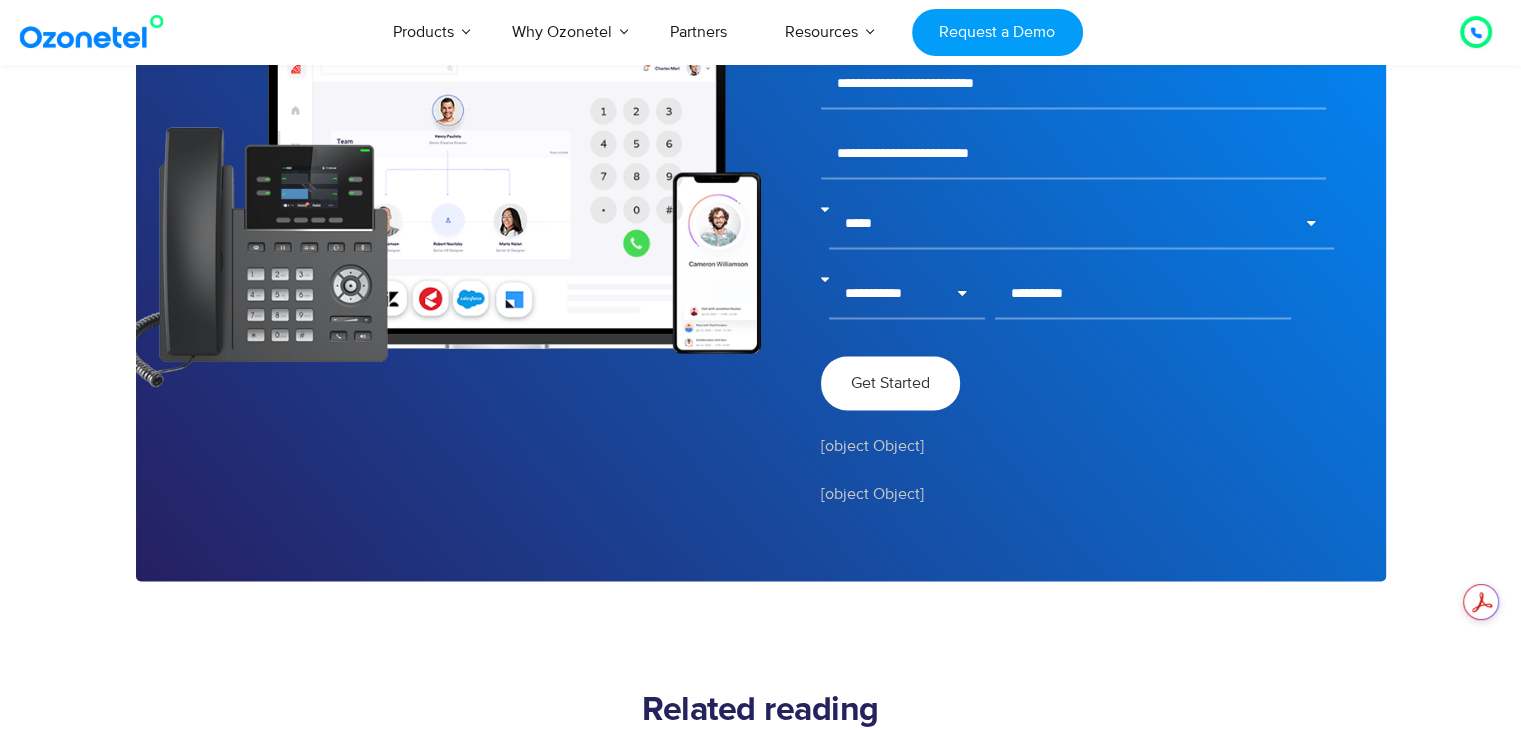 scroll, scrollTop: 2979, scrollLeft: 0, axis: vertical 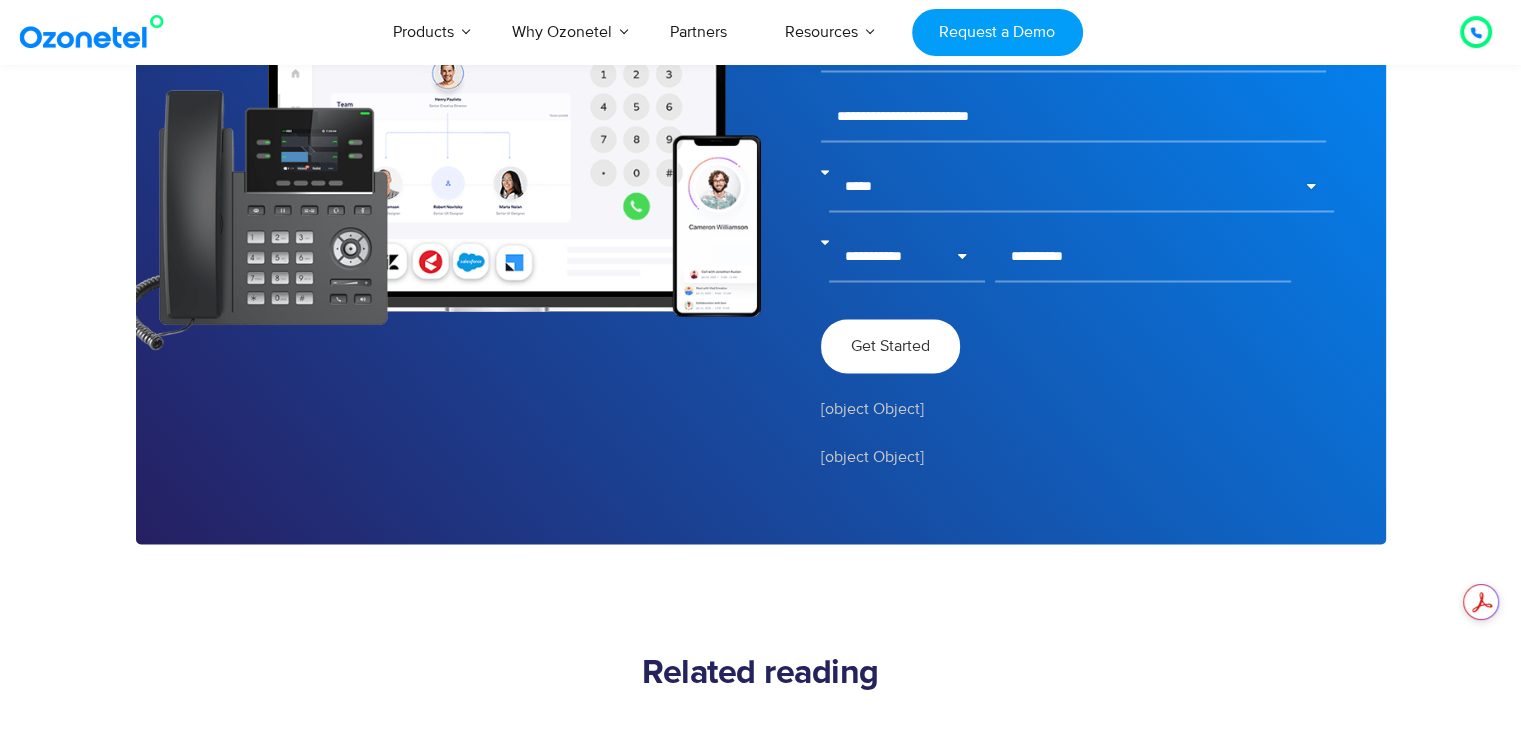 click on "Get Started" at bounding box center [890, 346] 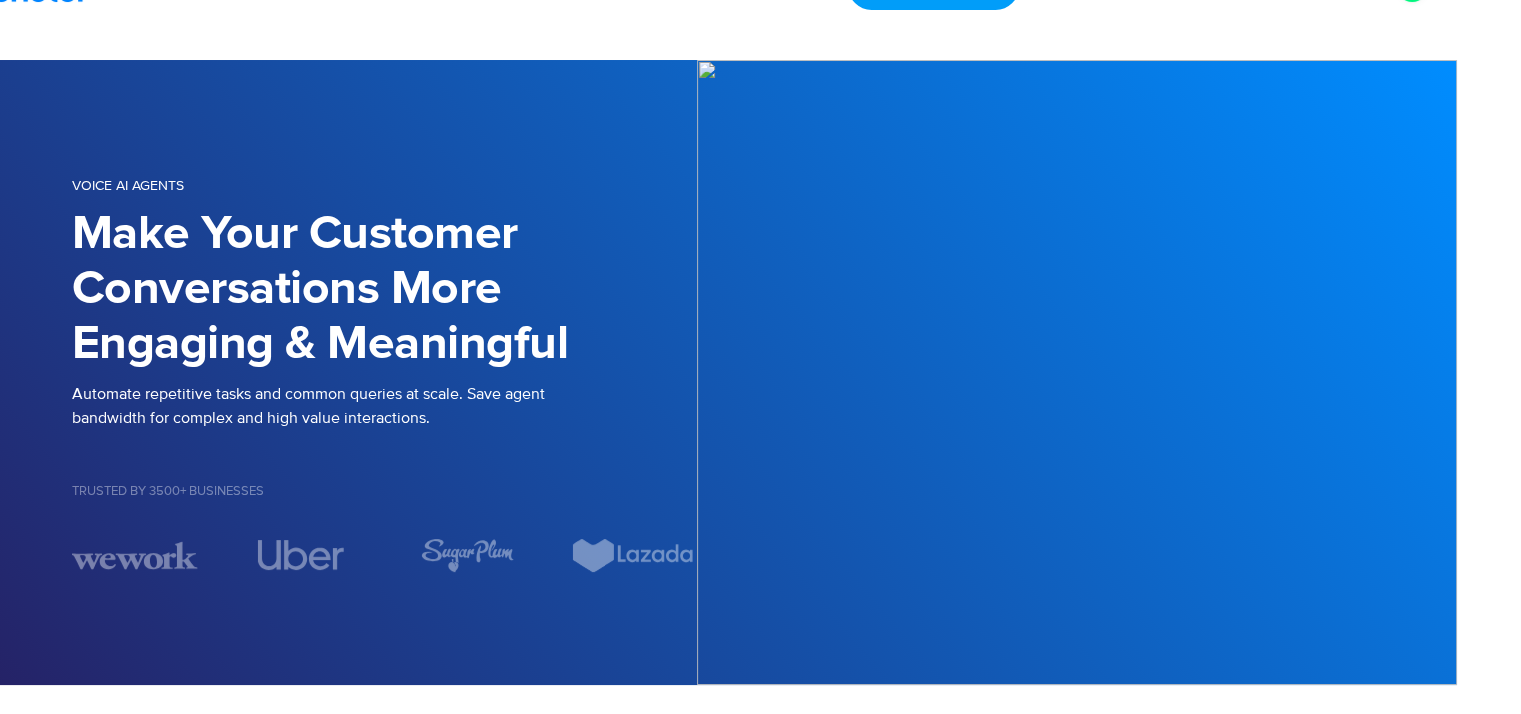 scroll, scrollTop: 0, scrollLeft: 99, axis: horizontal 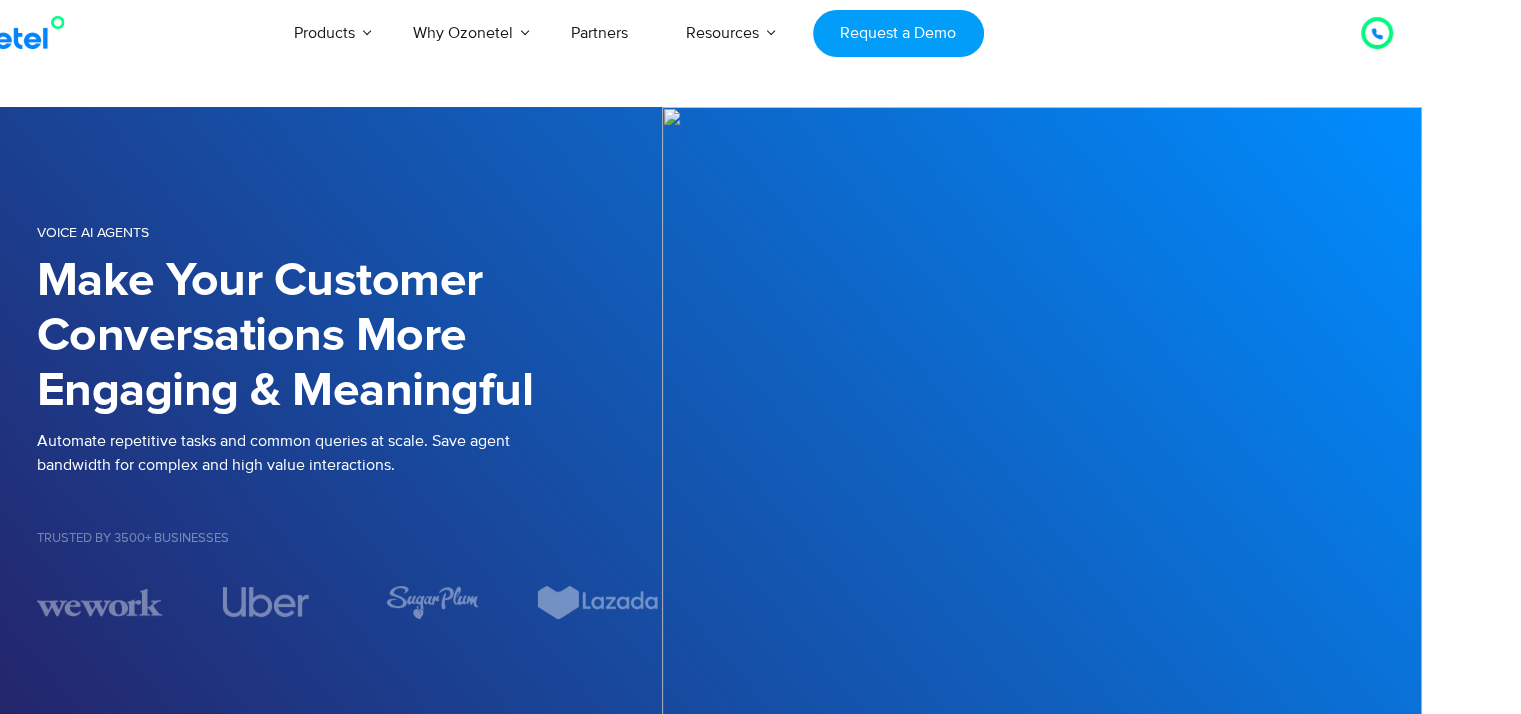 click at bounding box center (1377, 33) 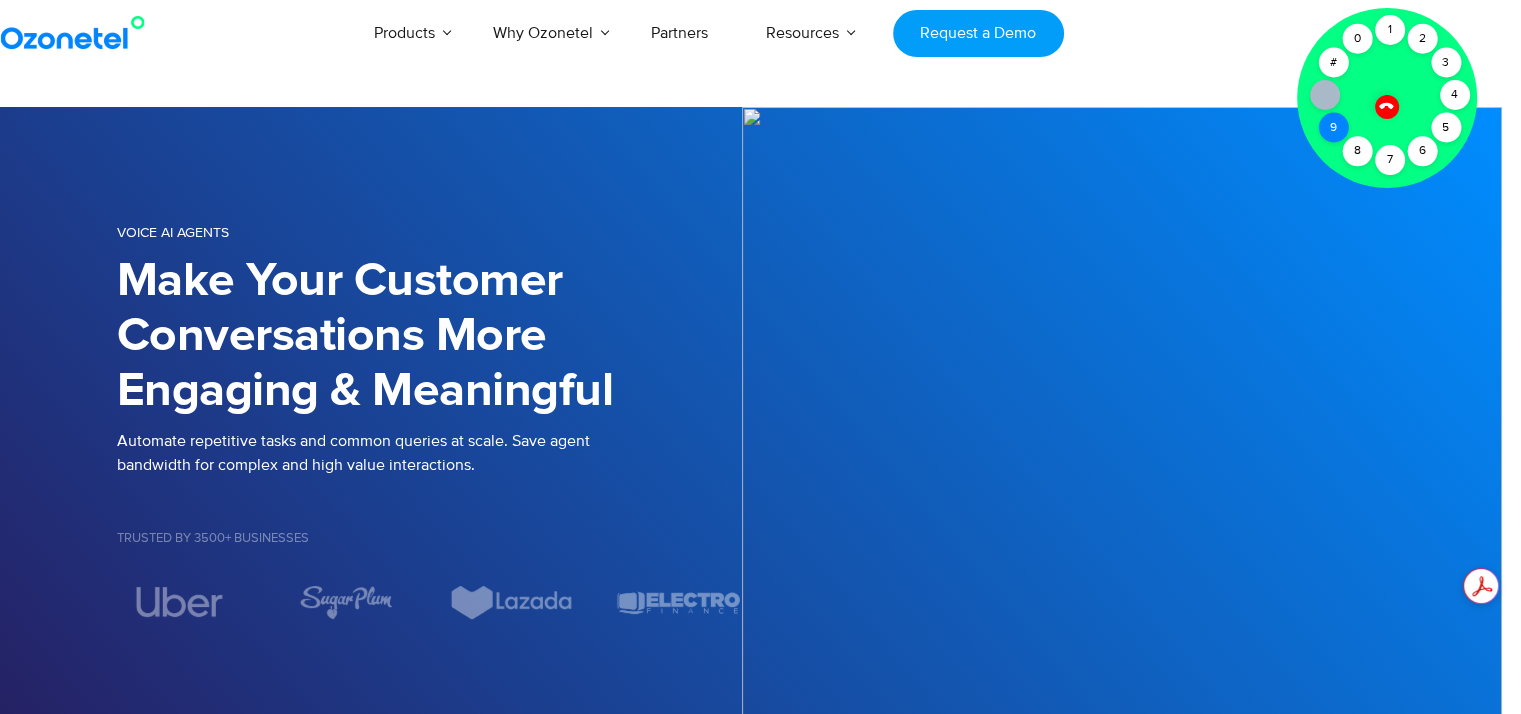 click on "9" at bounding box center (1333, 128) 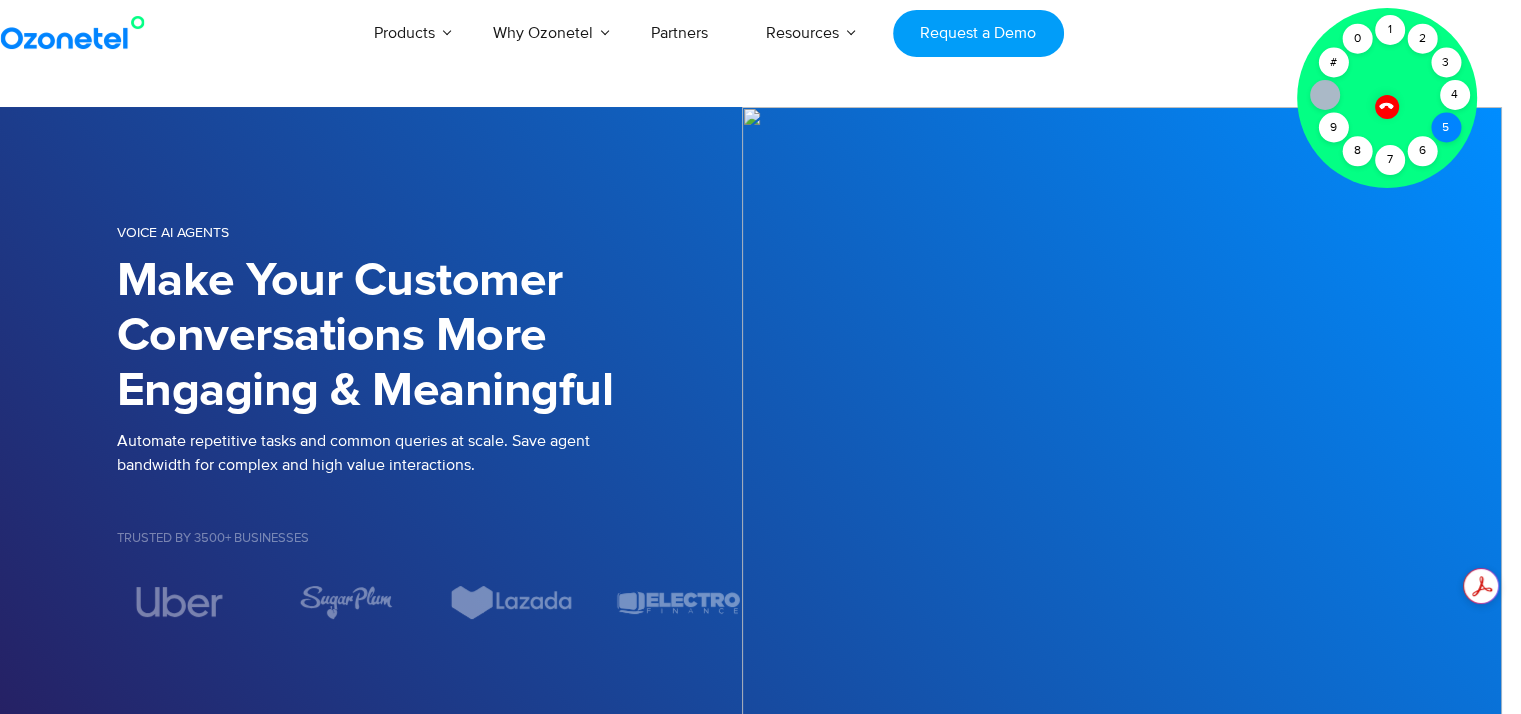 click on "5" at bounding box center [1446, 128] 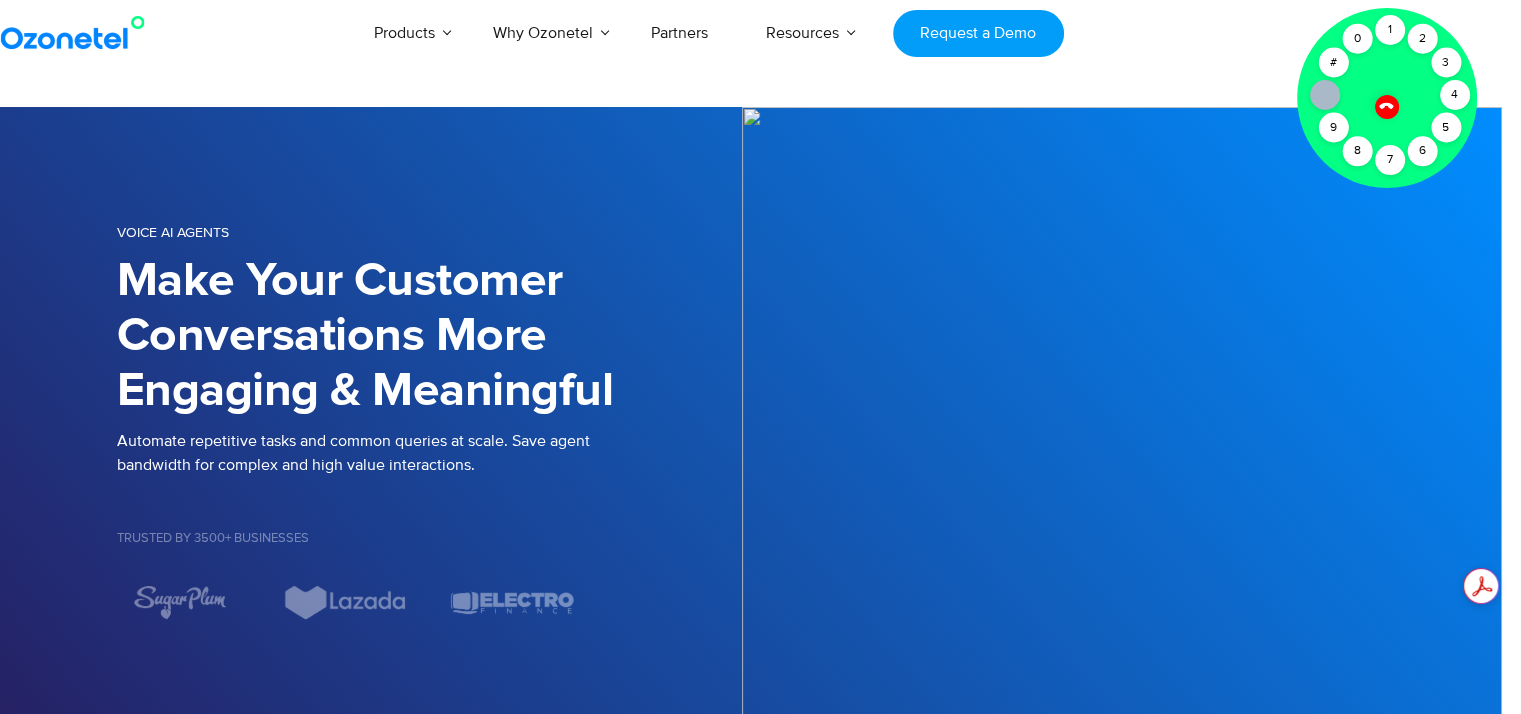 click at bounding box center [1386, 105] 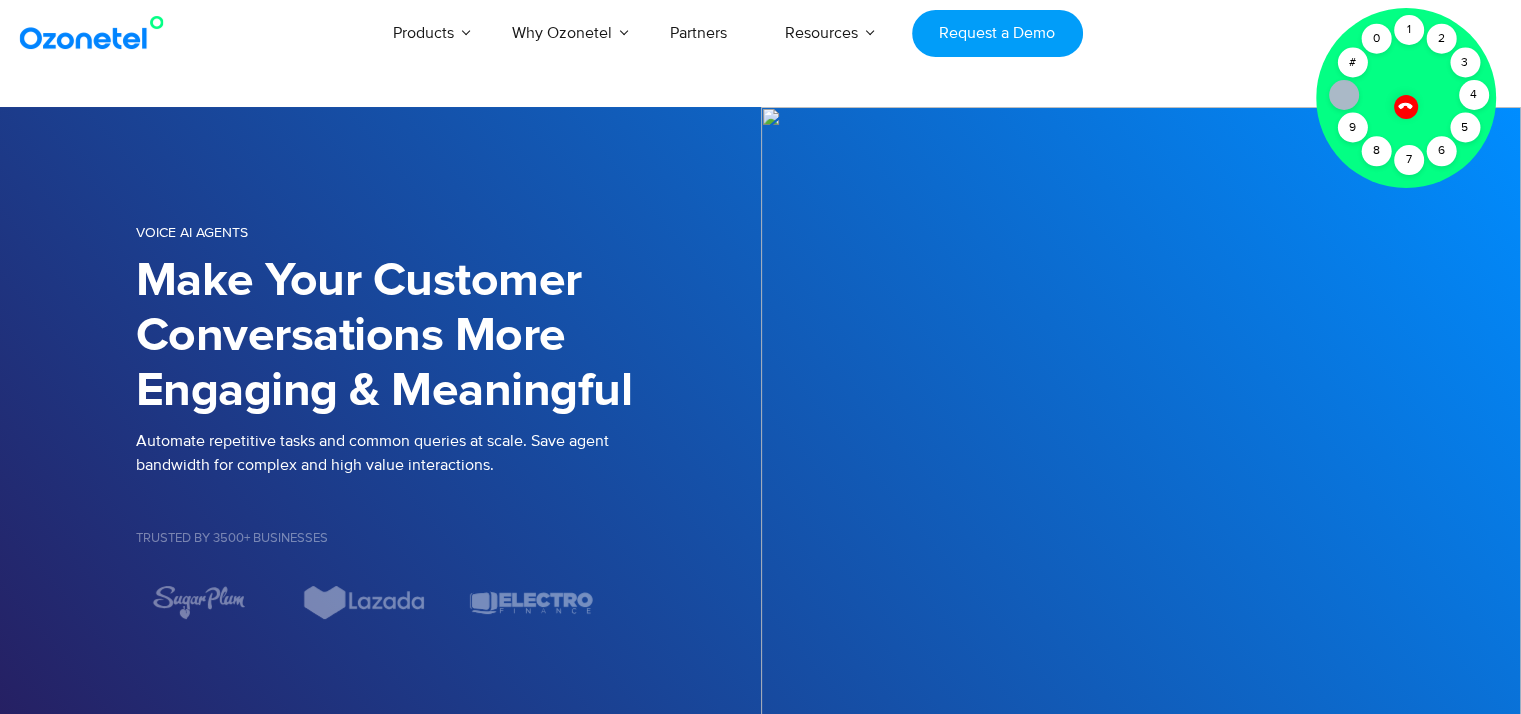 scroll, scrollTop: 0, scrollLeft: 0, axis: both 